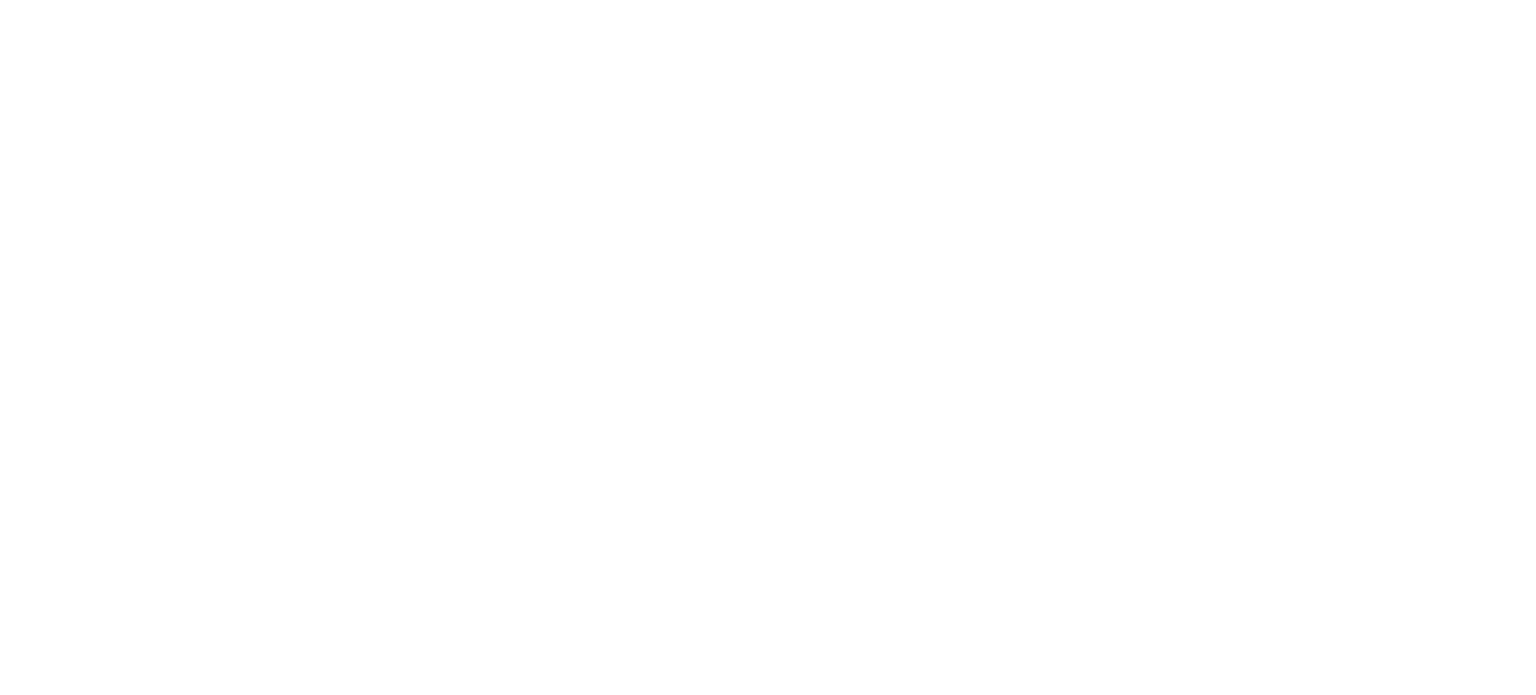 scroll, scrollTop: 0, scrollLeft: 0, axis: both 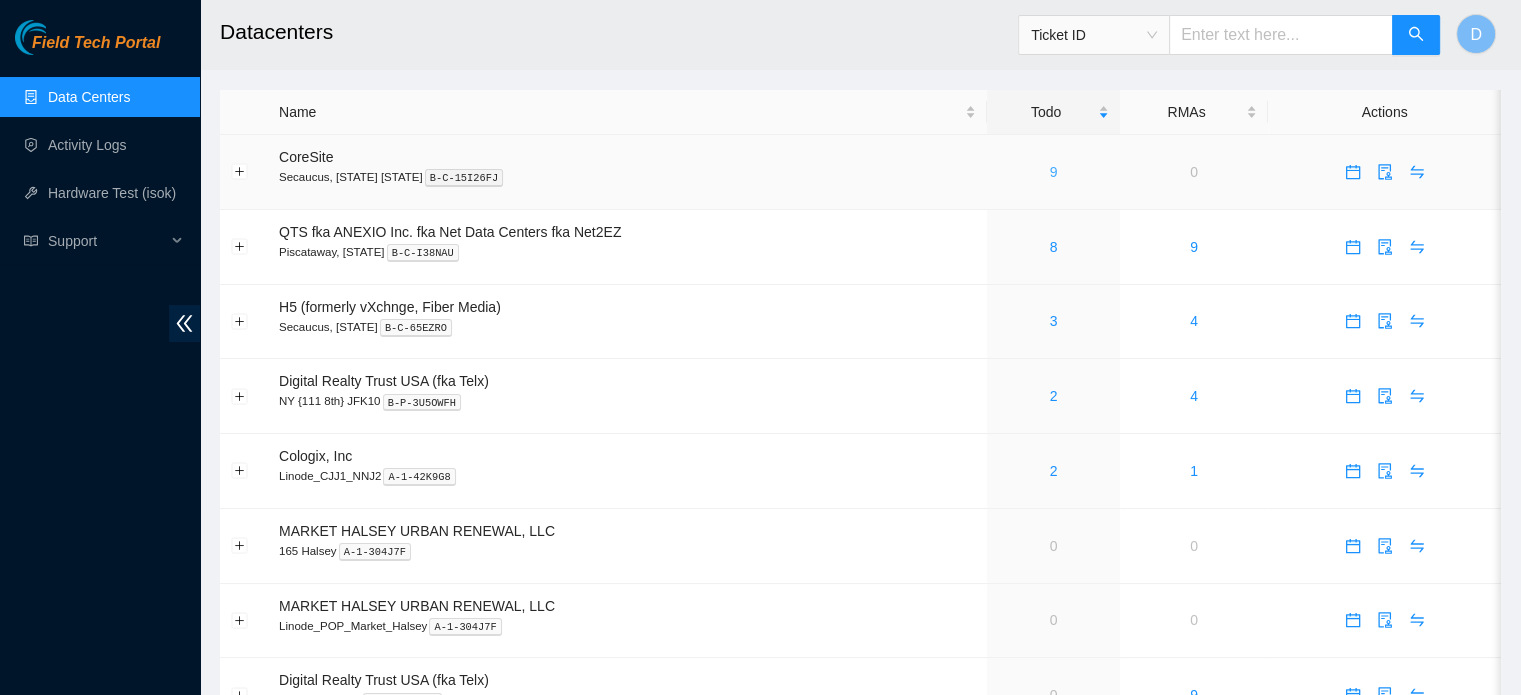 click on "9" at bounding box center [1054, 172] 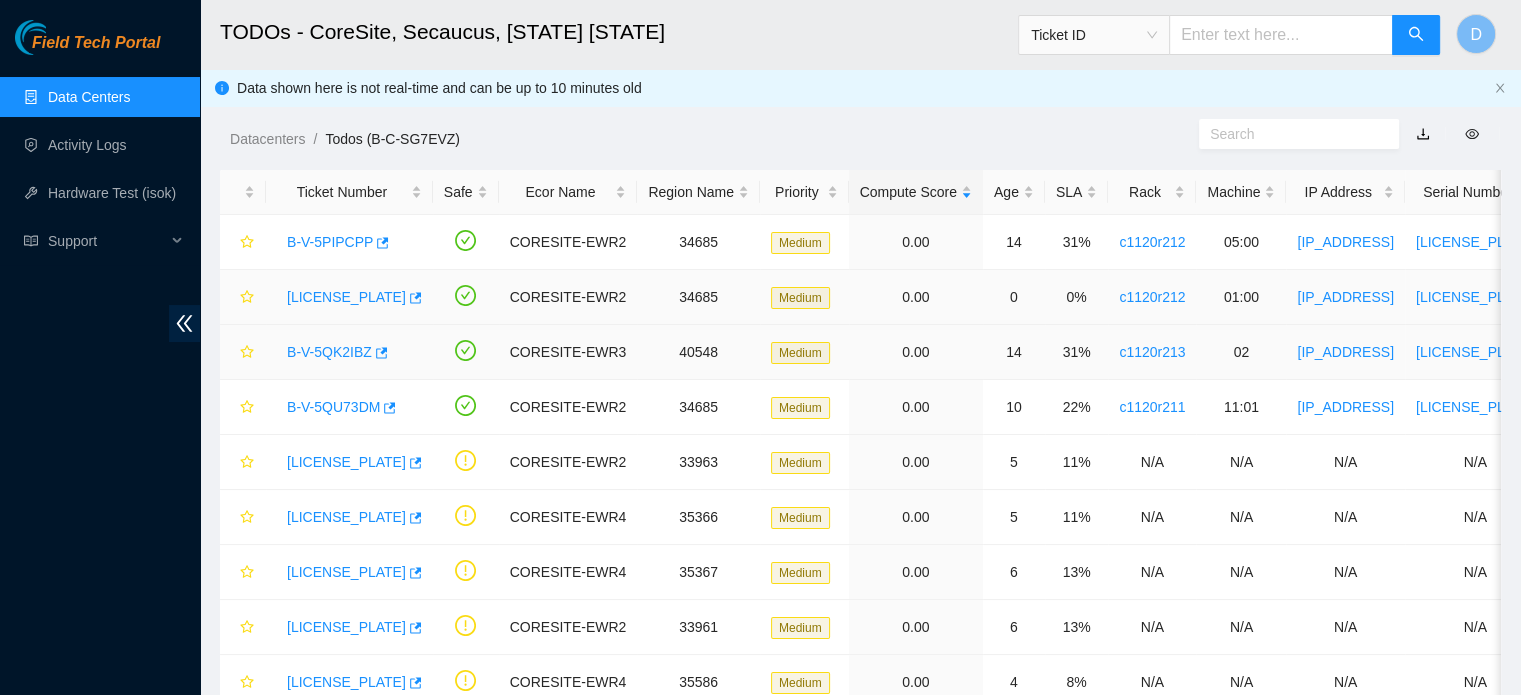 scroll, scrollTop: 90, scrollLeft: 0, axis: vertical 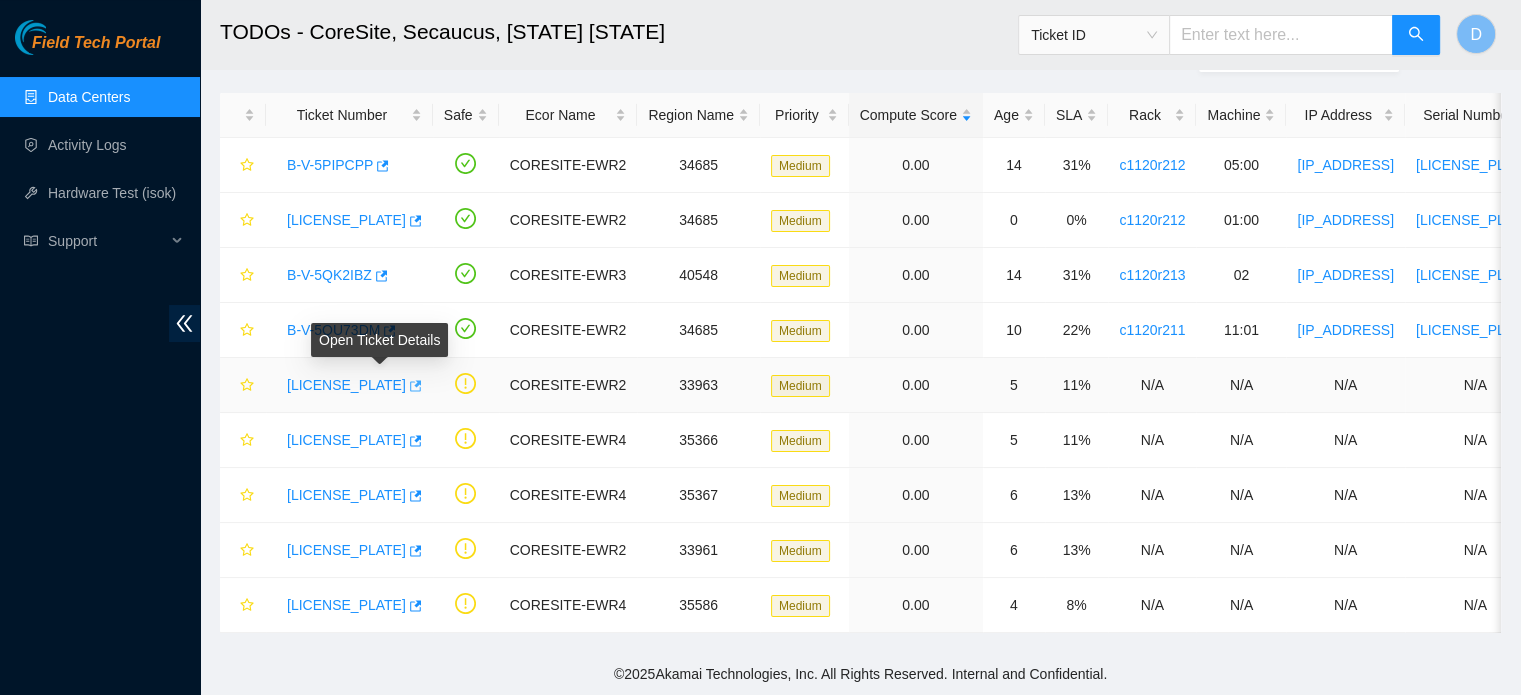 click 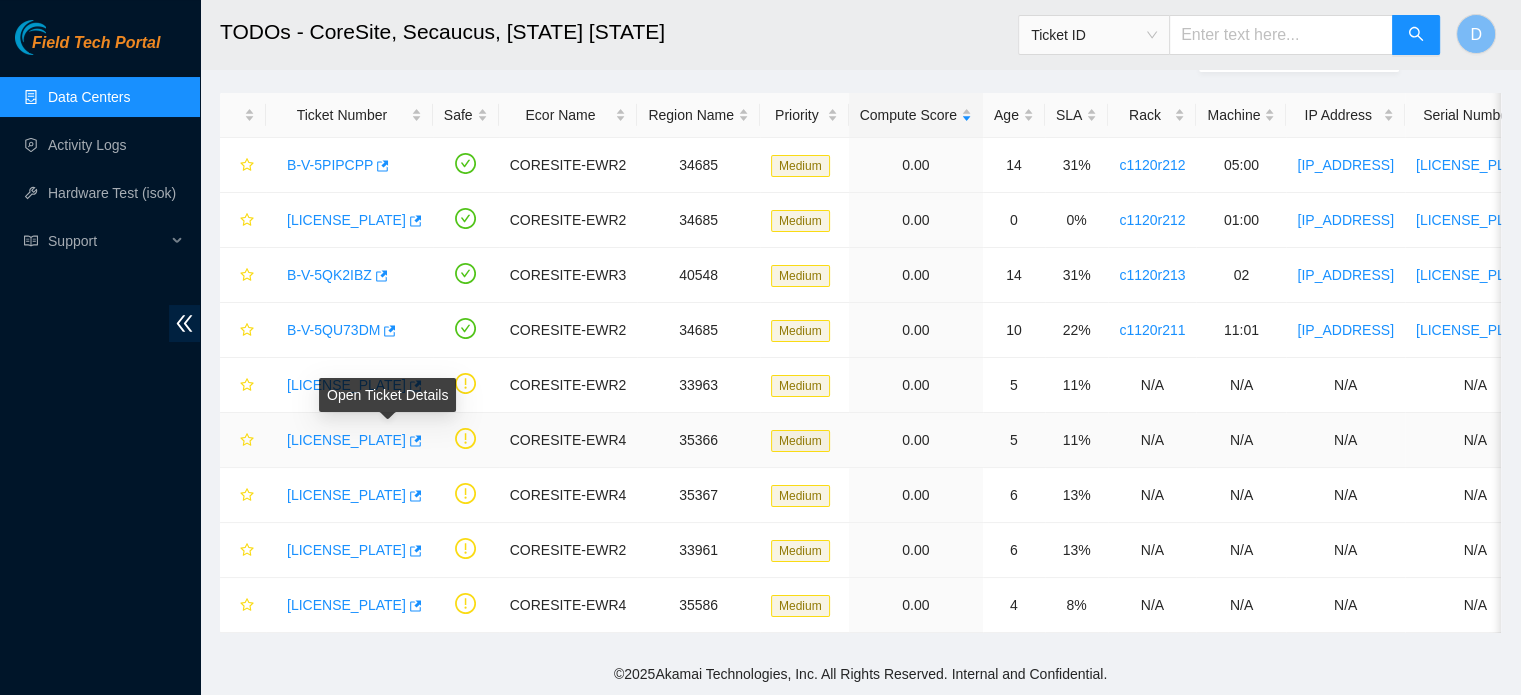 click on "B-W-XMLQMH" at bounding box center (349, 440) 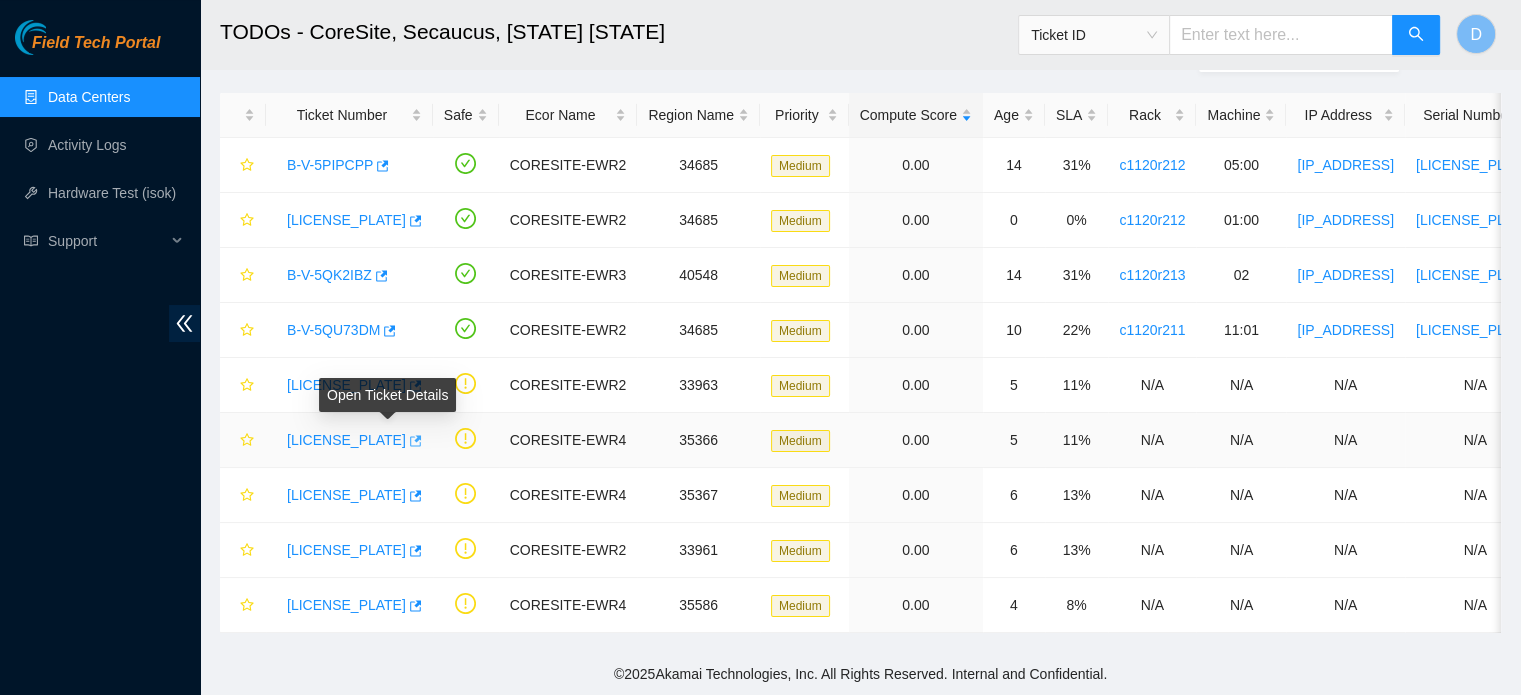 click 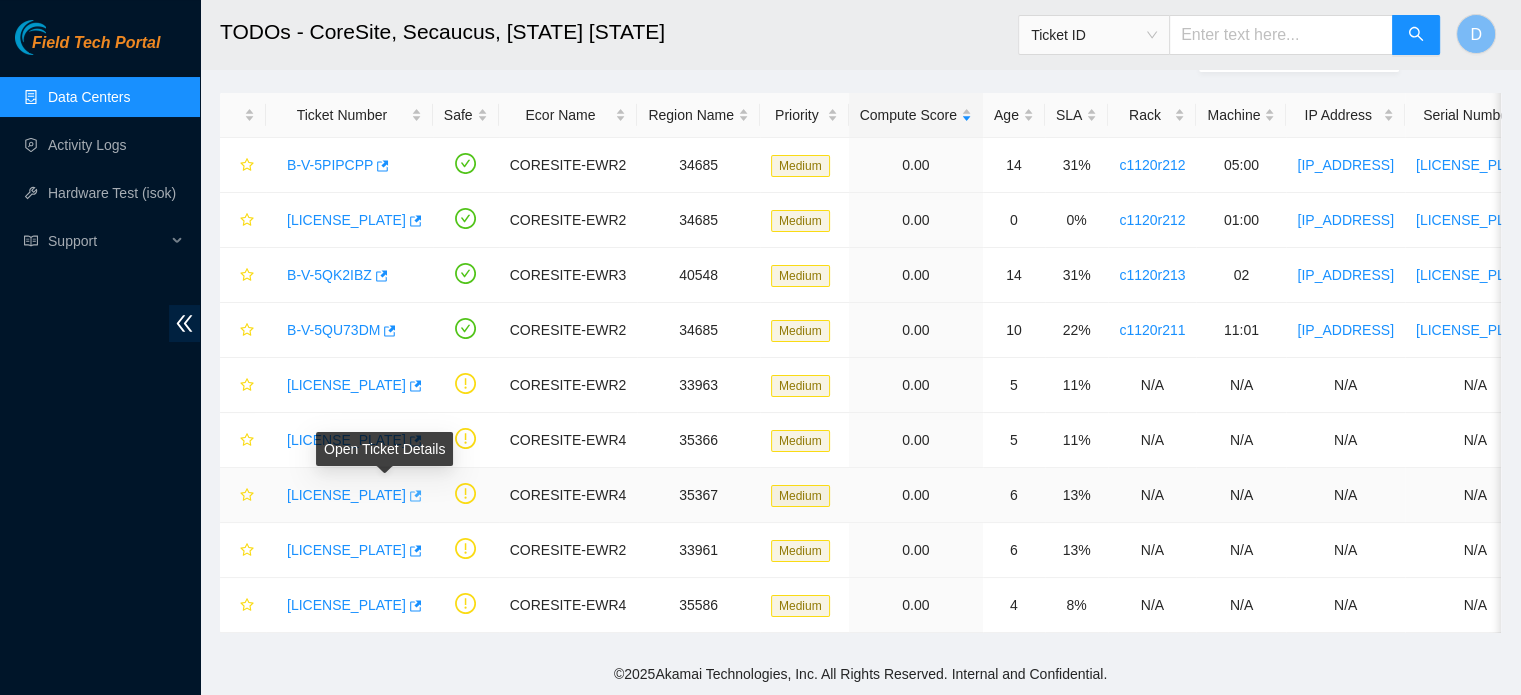 click 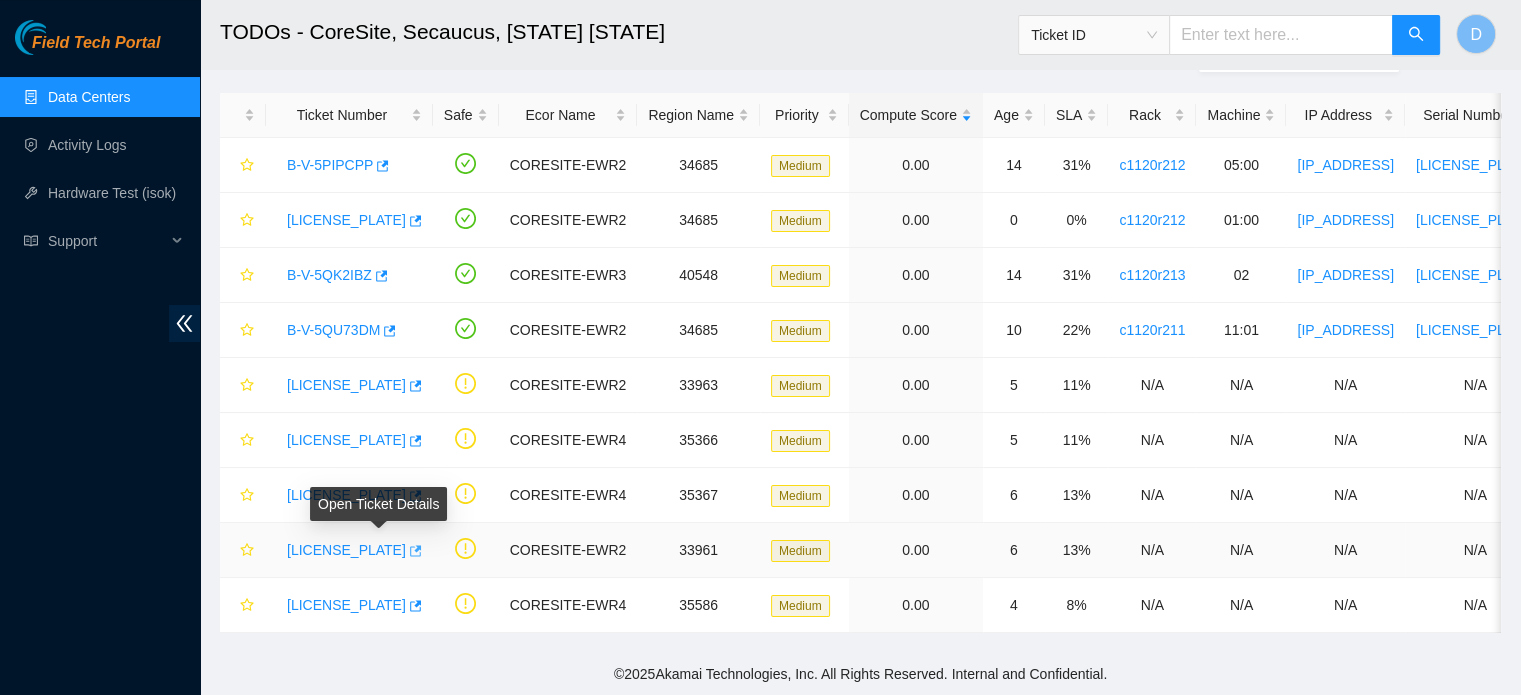 click 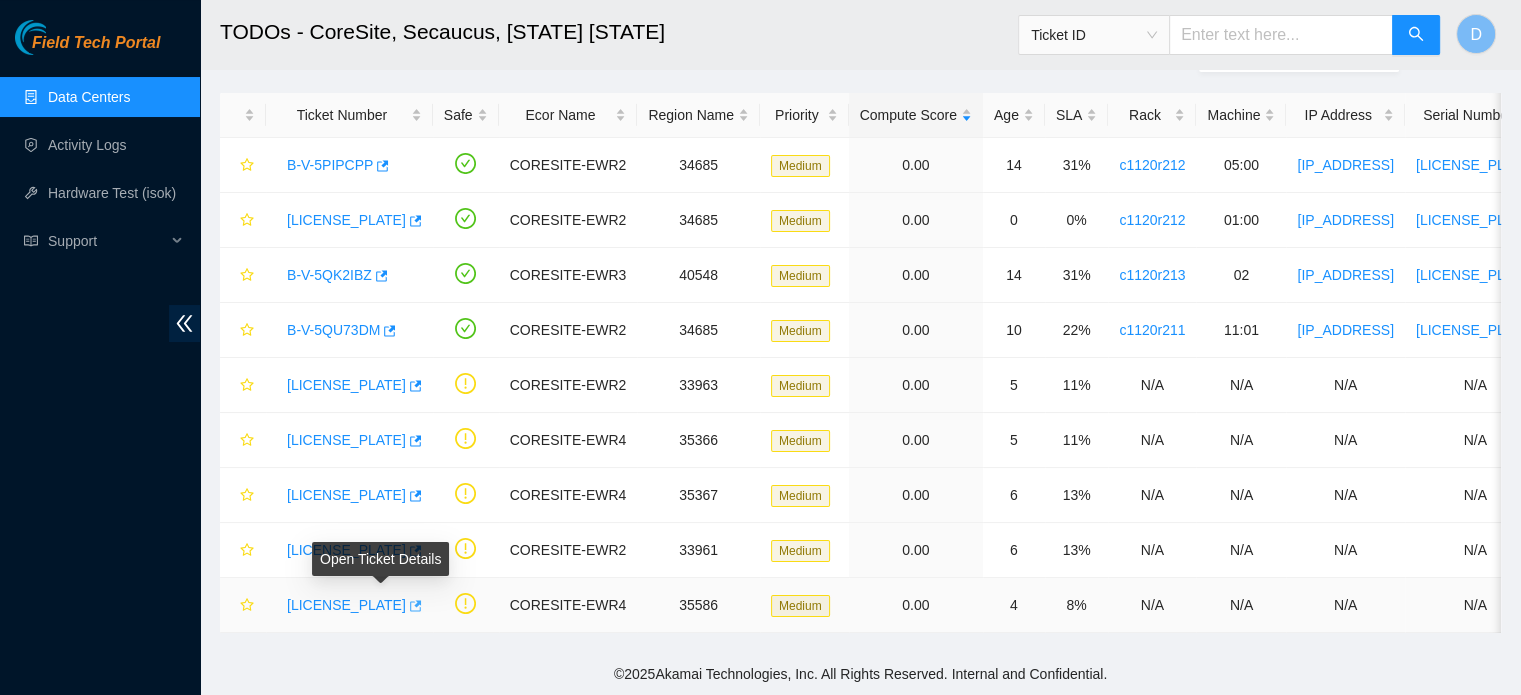 click 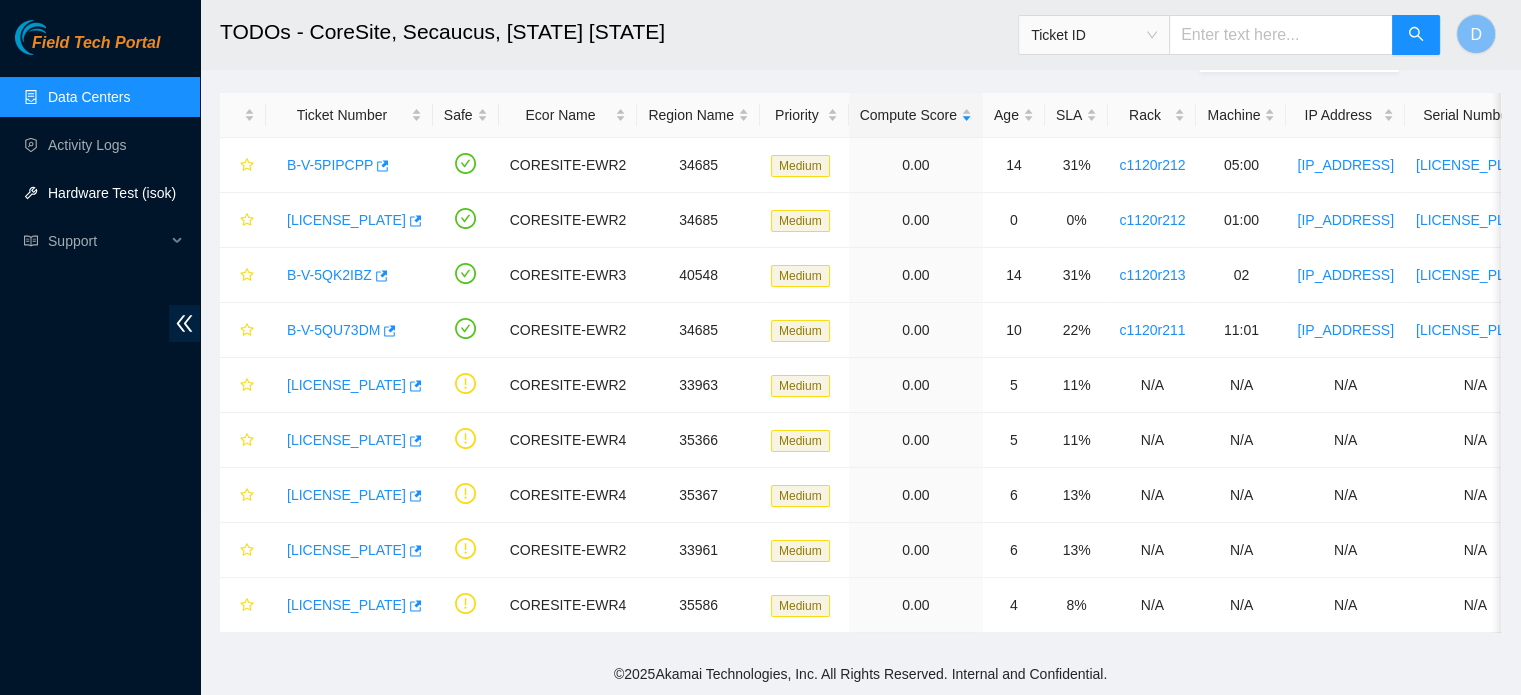 click on "Hardware Test (isok)" at bounding box center (112, 193) 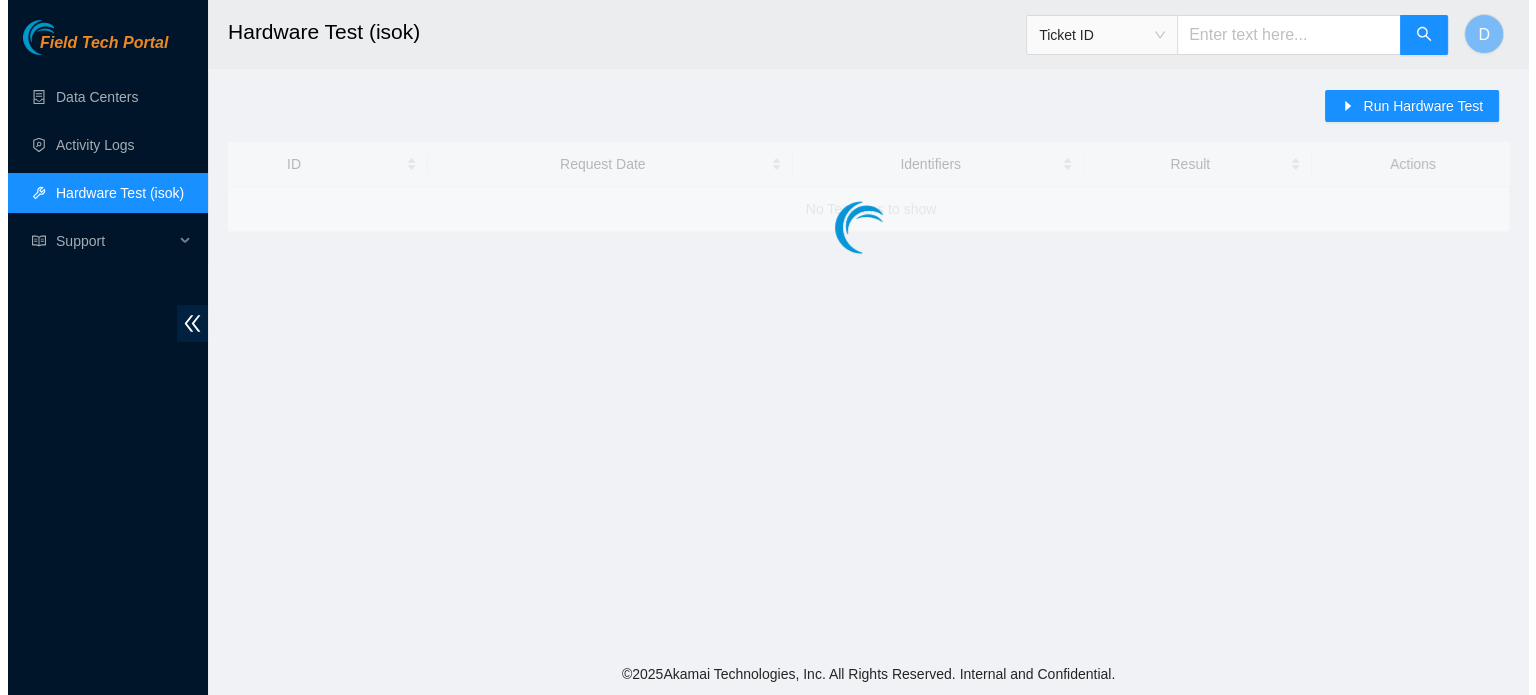 scroll, scrollTop: 0, scrollLeft: 0, axis: both 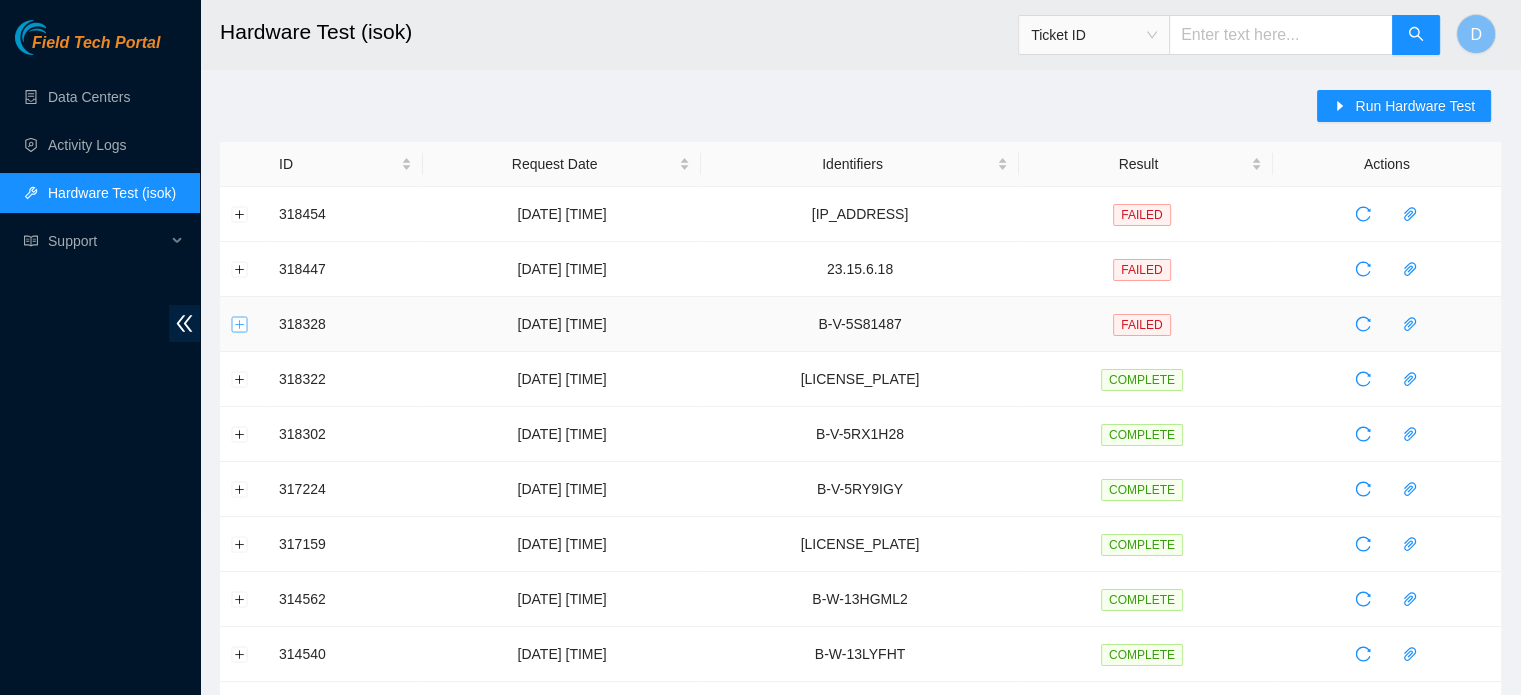 click at bounding box center [240, 324] 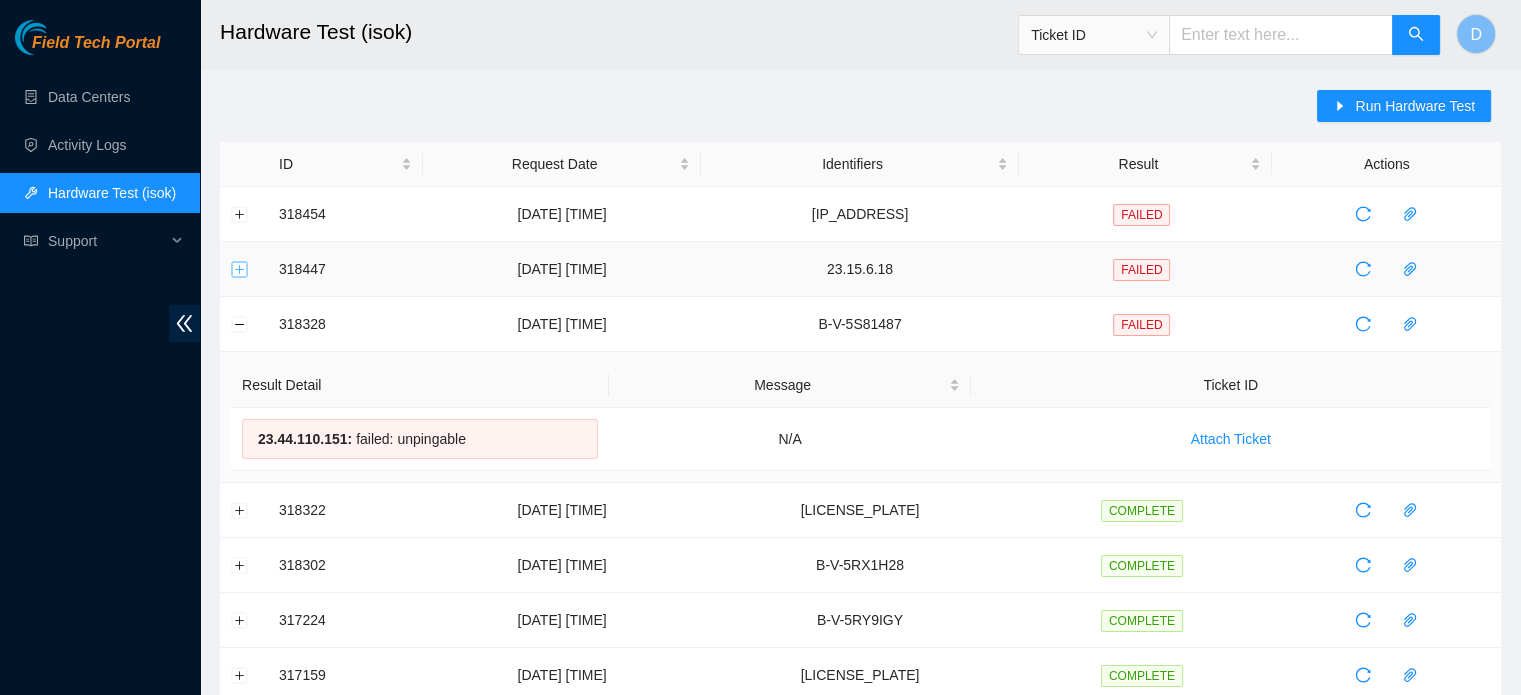 click at bounding box center (240, 269) 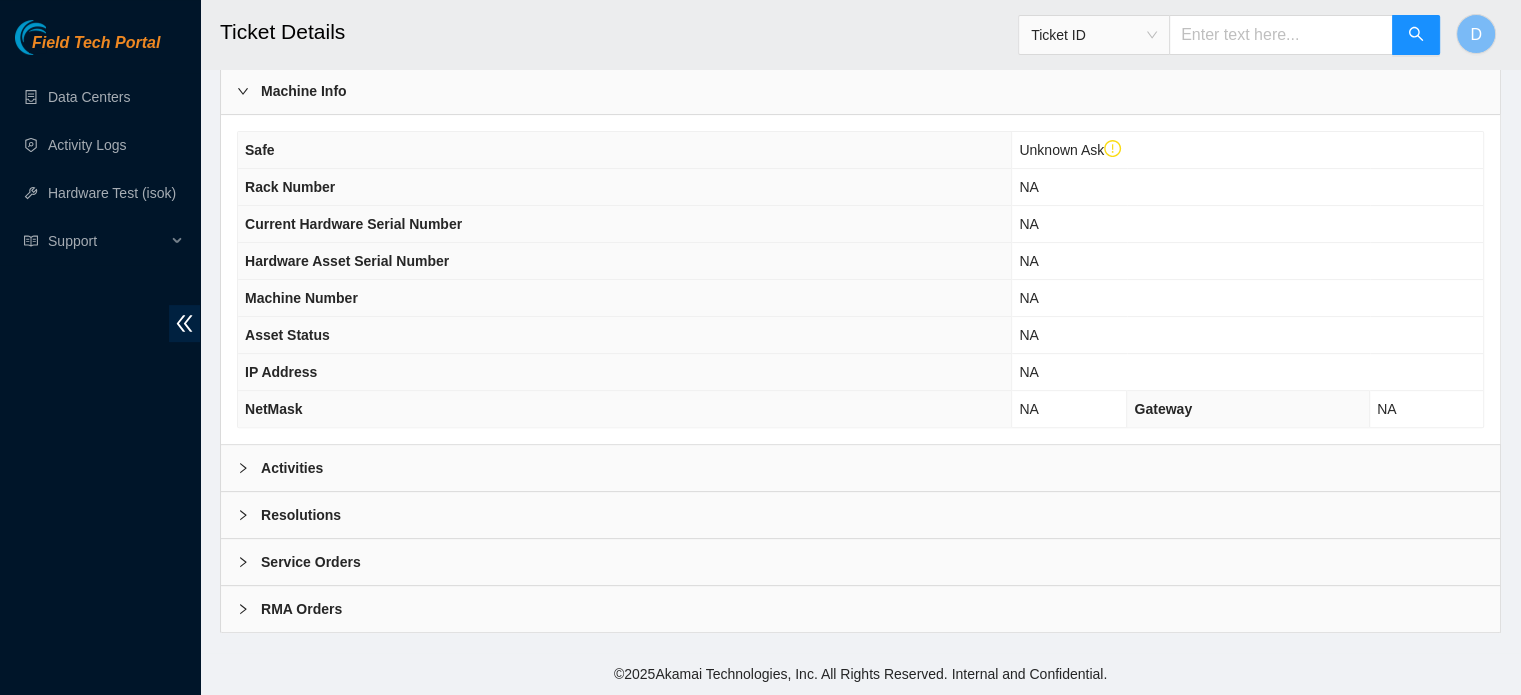 scroll, scrollTop: 672, scrollLeft: 0, axis: vertical 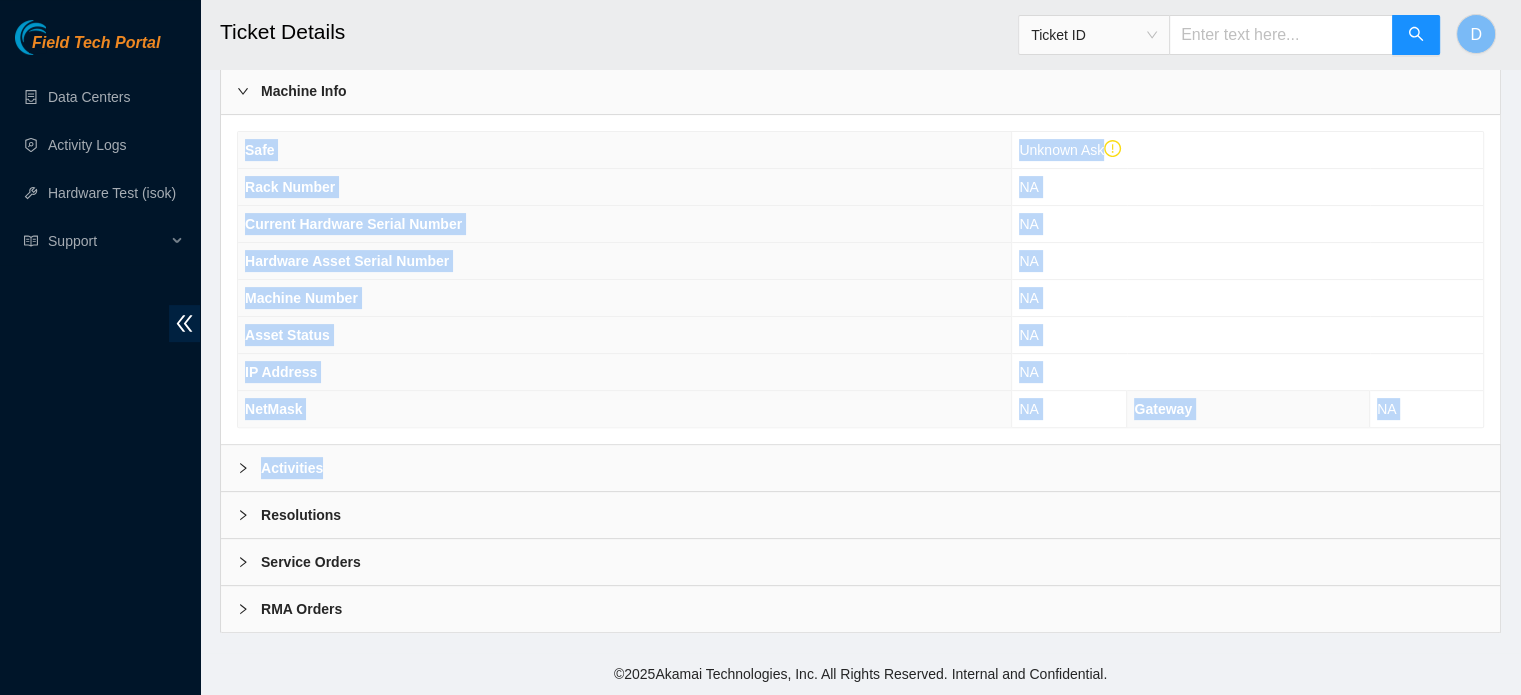 click on "Data Center Info Data Center ID B-C-SG7EVZ Data Center Name CoreSite Data Center Location Secaucus, [STATE] [STATE] Data Center Instructions MUST OPEN BSR in cust portal
*** BSR must include pallet count and firm delivery date ****
Akamai Technologies C/O CoreSite
[NUMBER] [STREET]
Secaucus, [STATE] [POSTAL_CODE]
MUST OPEN BSR in cust portal
*** BSR must include pallet count and firm delivery date ****
SEE THE ATTACHMENT Welcome Packet
open an INBOUND TIX in the portal - https://mycoresite.coresite.com/login.aspx Ticket Info Ticket ID B-W-XMLQAT Problem Type Deconstruction Sub Type N/A Priority 3. Medium Compute Score 0 DP name DP[NUMBER] Delegated status Hold - Batched H&E Machine Info Safe Unknown Ask  Rack Number NA Current Hardware Serial Number NA Hardware Asset Serial Number NA Machine Number NA Asset Status NA IP Address NA NetMask NA Gateway NA Activities Resolutions Service Orders RMA Orders" at bounding box center [860, 121] 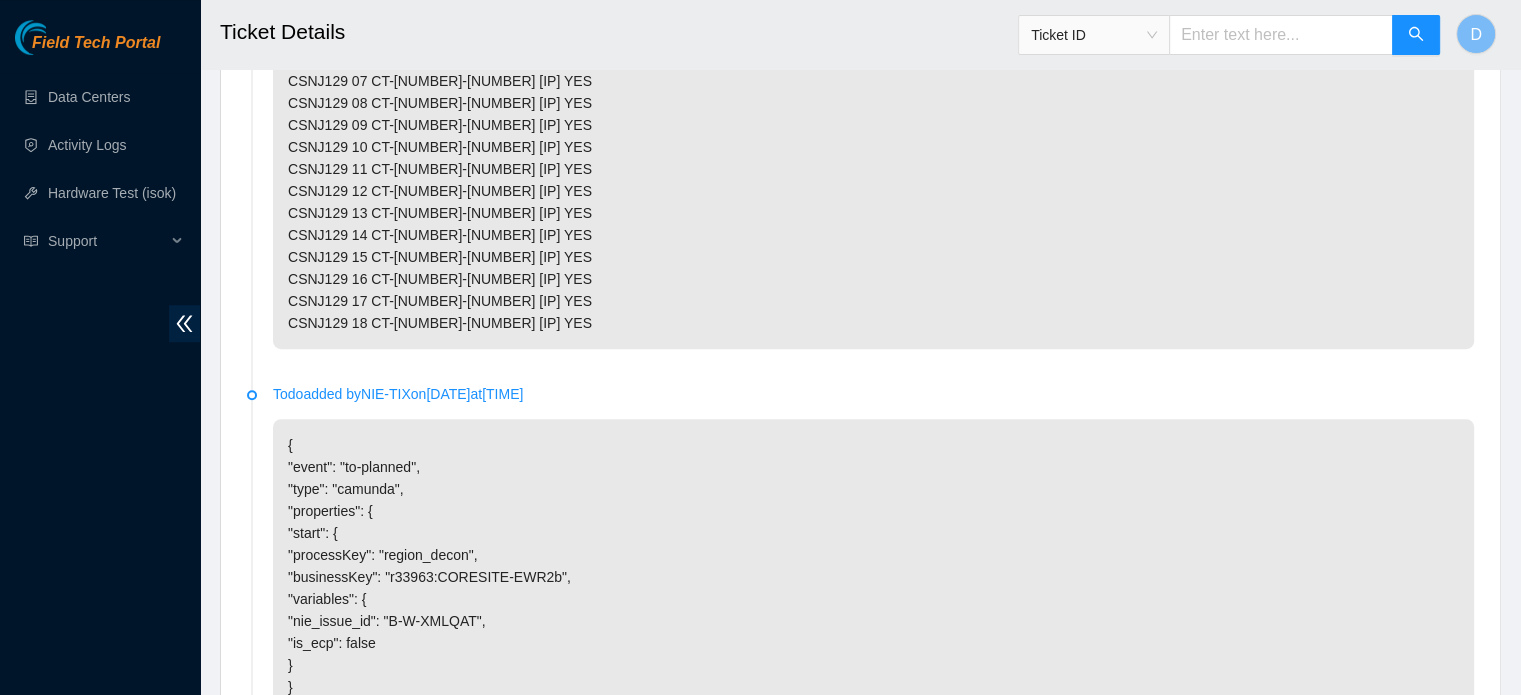 scroll, scrollTop: 1172, scrollLeft: 0, axis: vertical 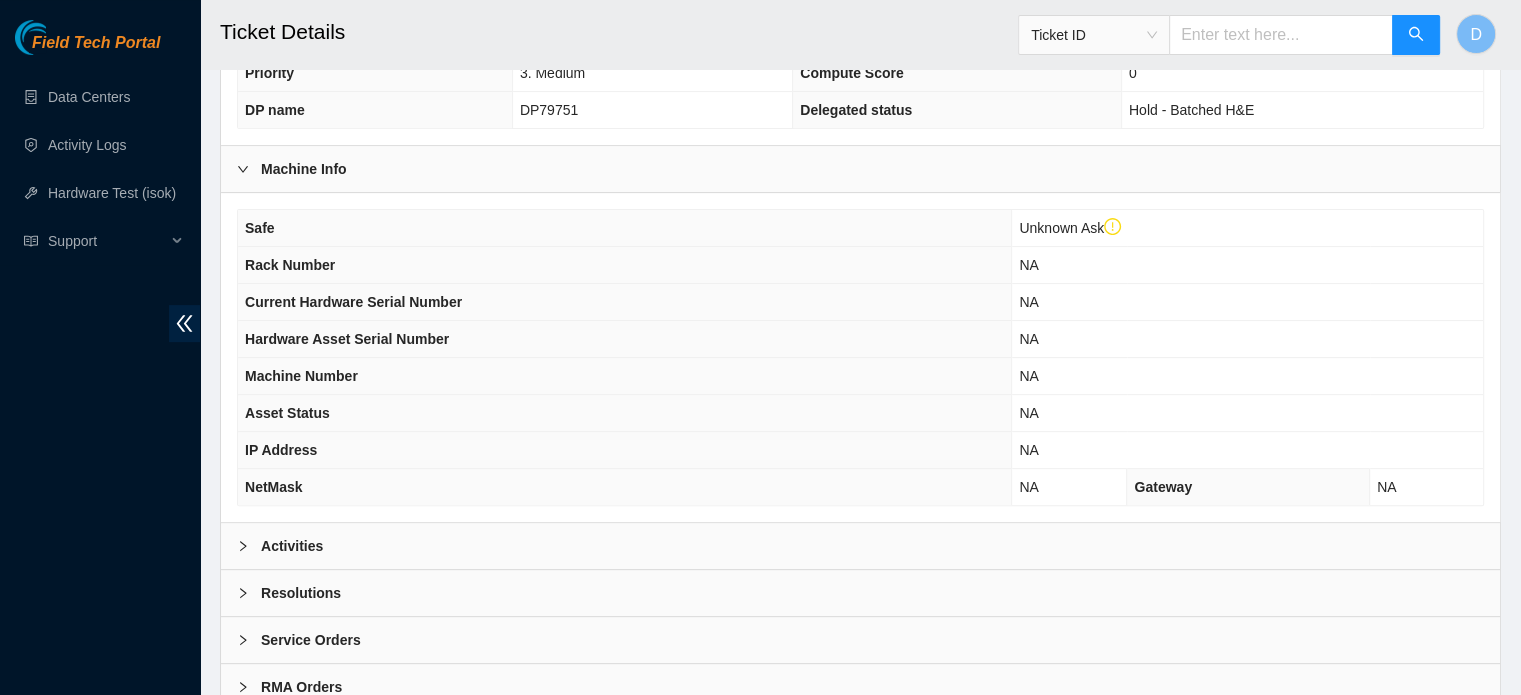 click on "Activities" at bounding box center [860, 546] 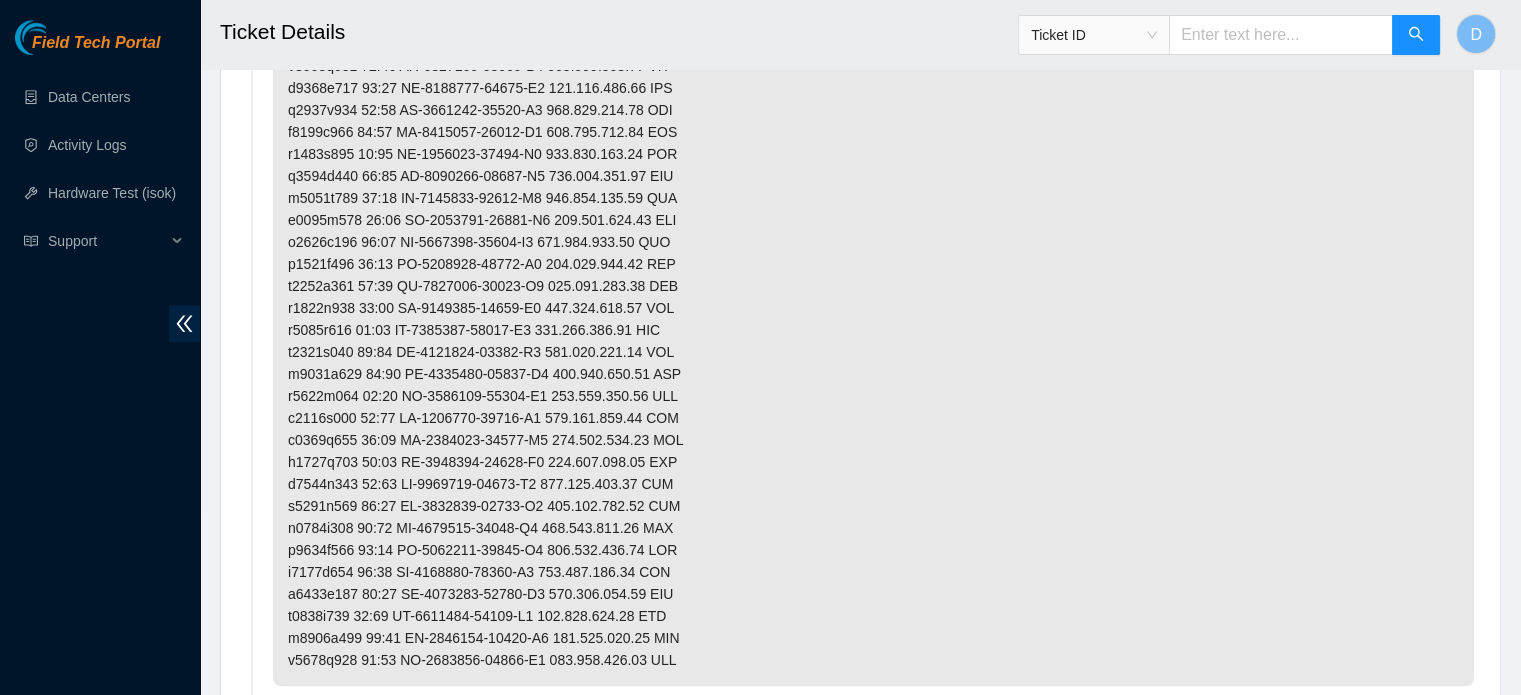 scroll, scrollTop: 1800, scrollLeft: 0, axis: vertical 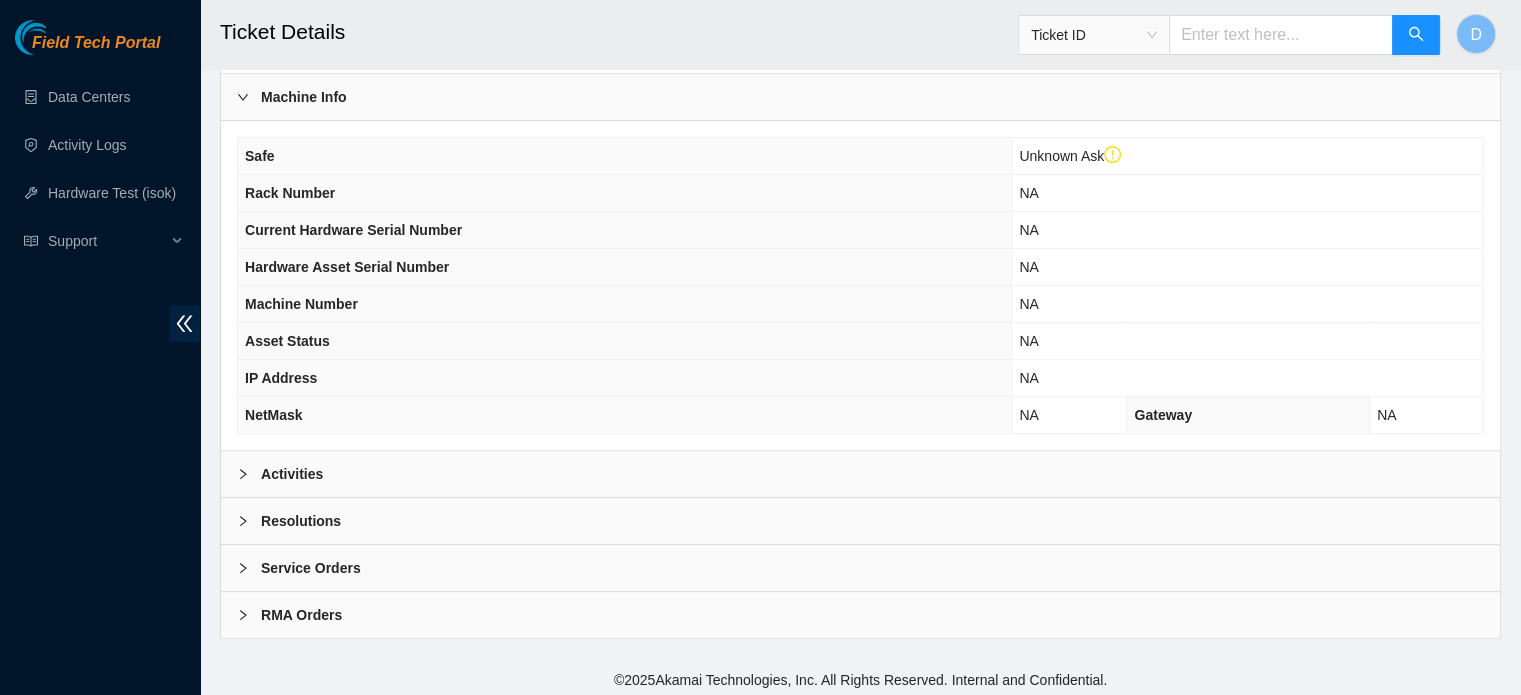 click on "Activities" at bounding box center [292, 474] 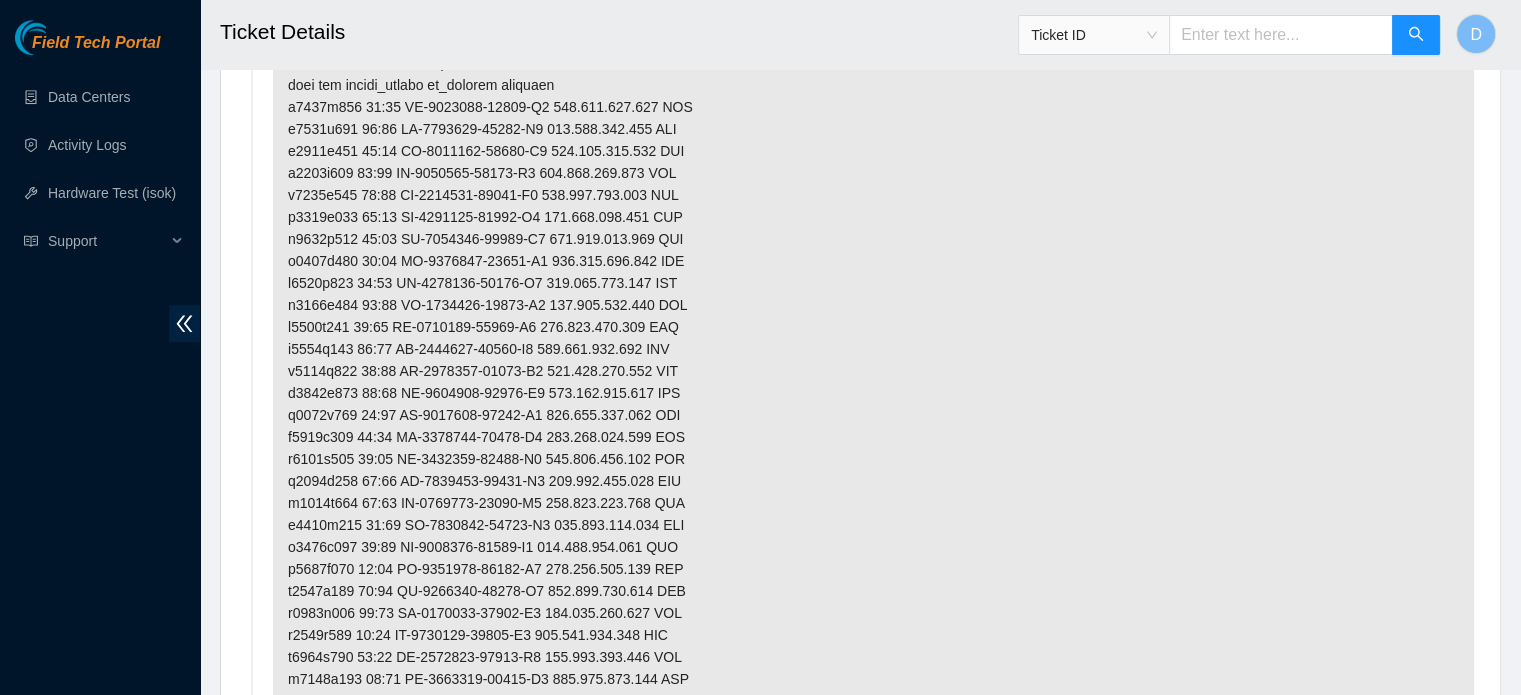 scroll, scrollTop: 1204, scrollLeft: 0, axis: vertical 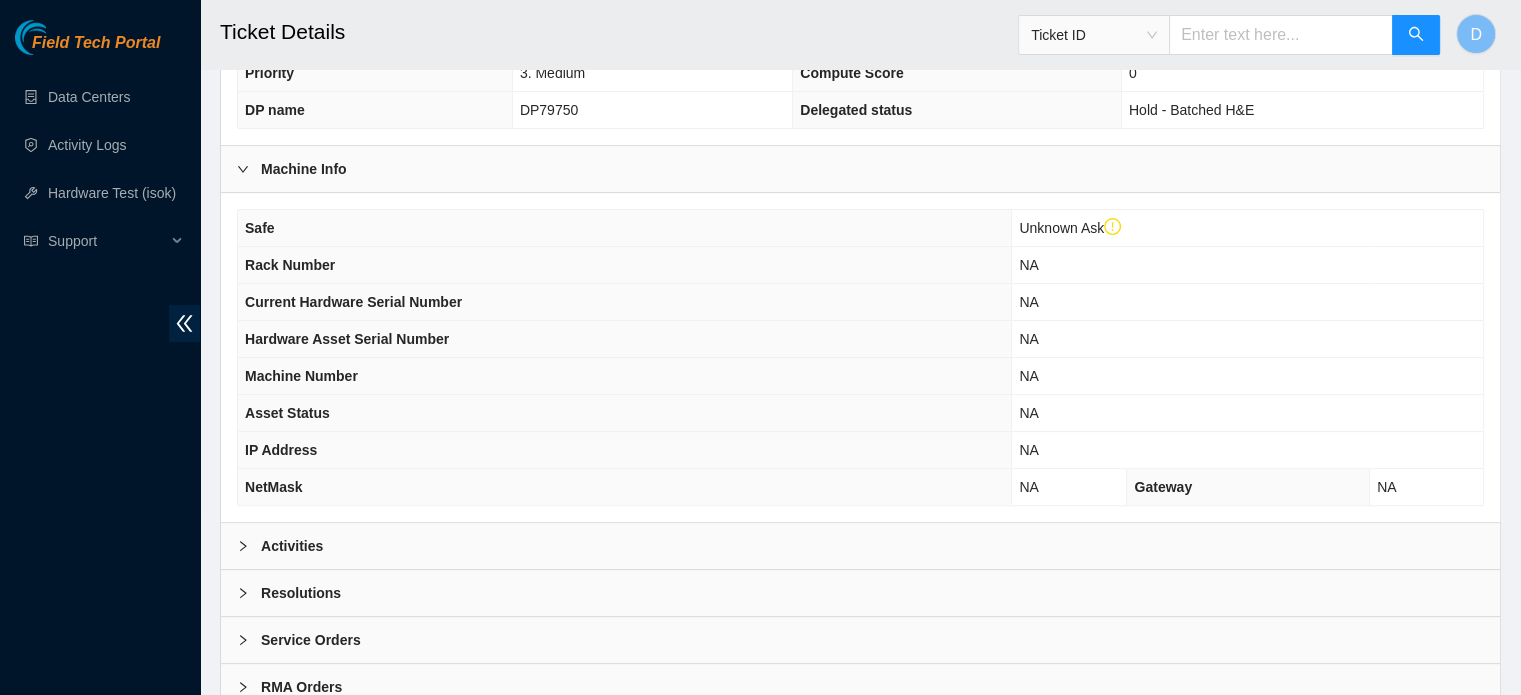 click on "Activities" at bounding box center [292, 546] 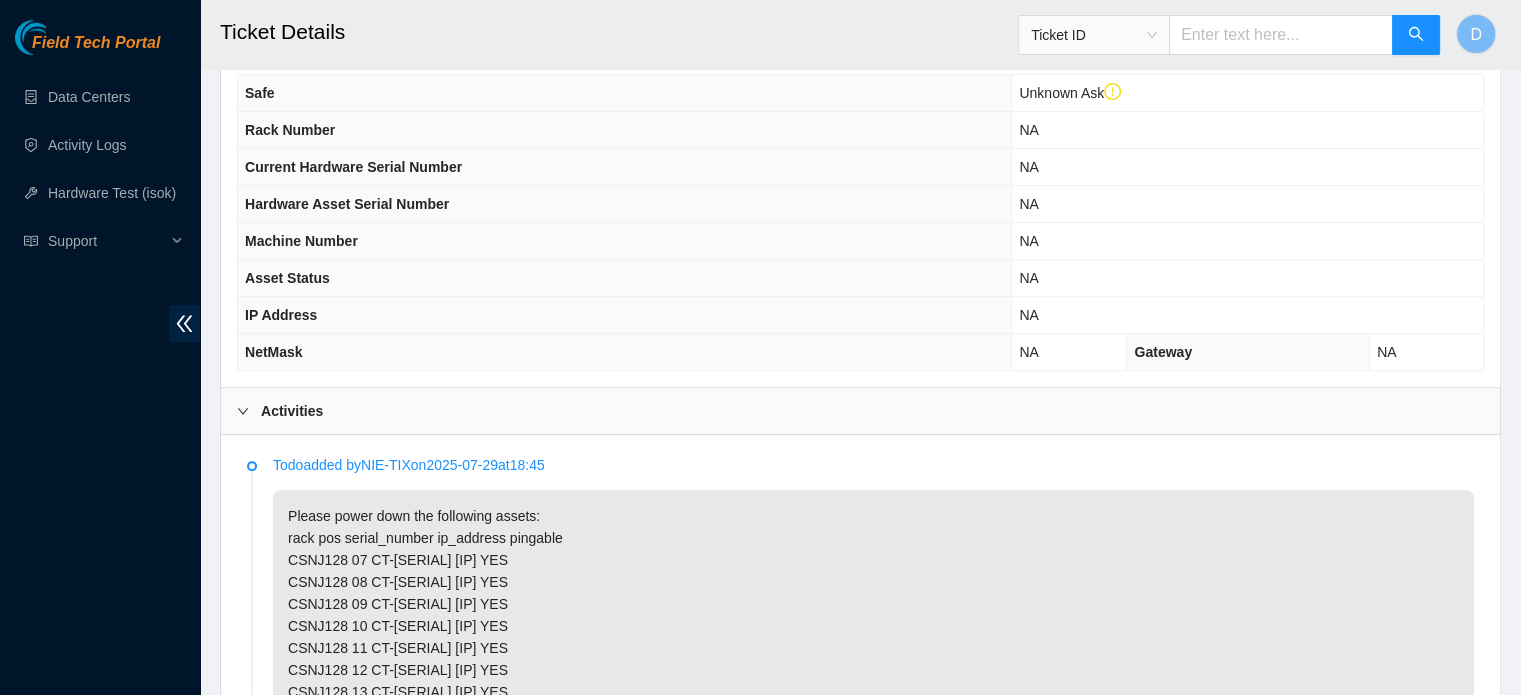 scroll, scrollTop: 1000, scrollLeft: 0, axis: vertical 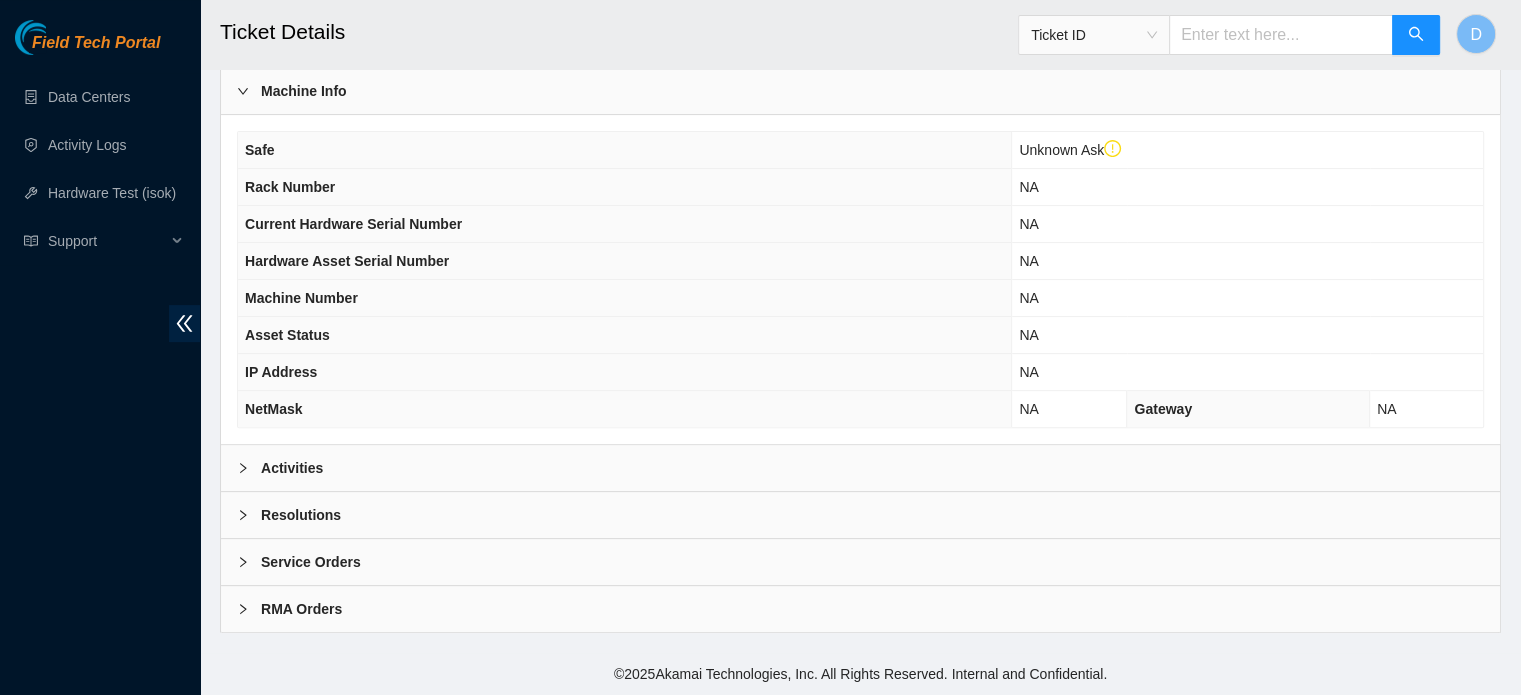 click on "Activities" at bounding box center [292, 468] 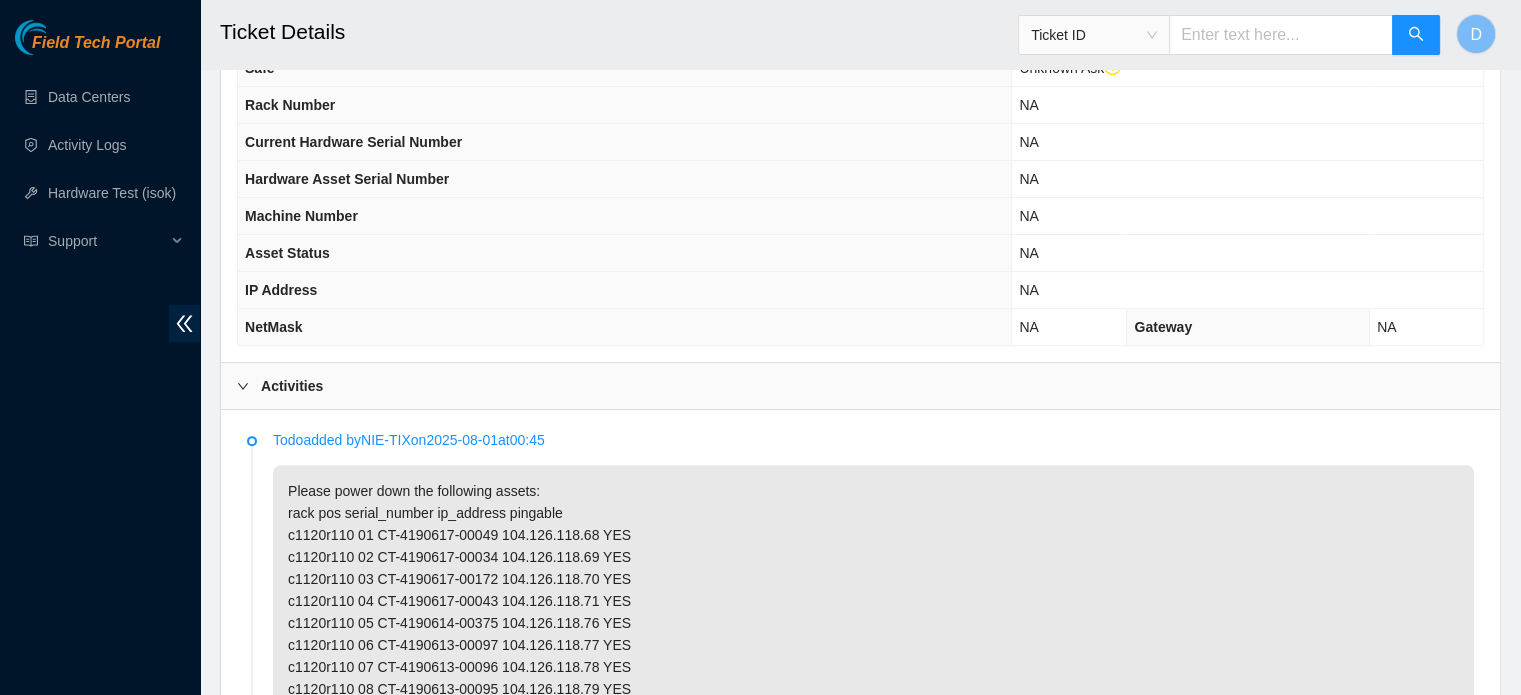 scroll, scrollTop: 1172, scrollLeft: 0, axis: vertical 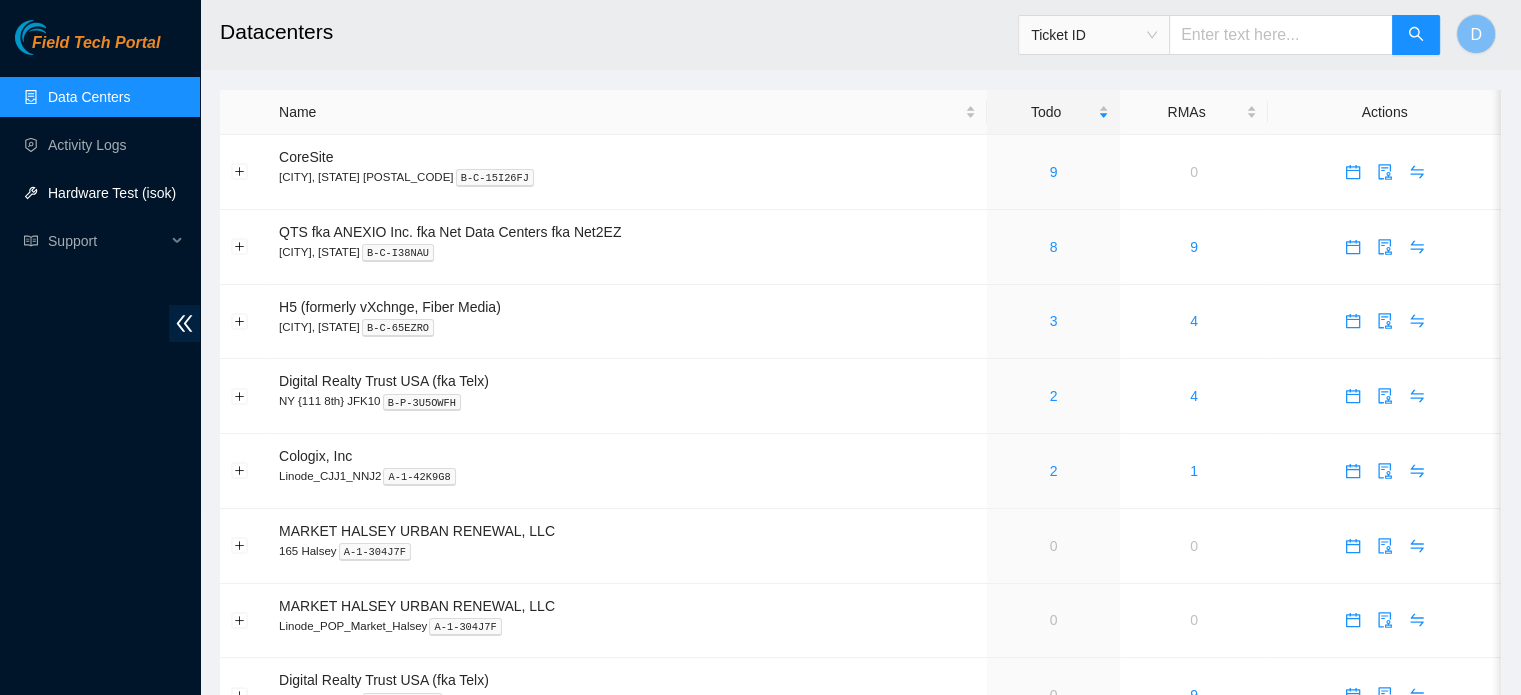 click on "Hardware Test (isok)" at bounding box center (112, 193) 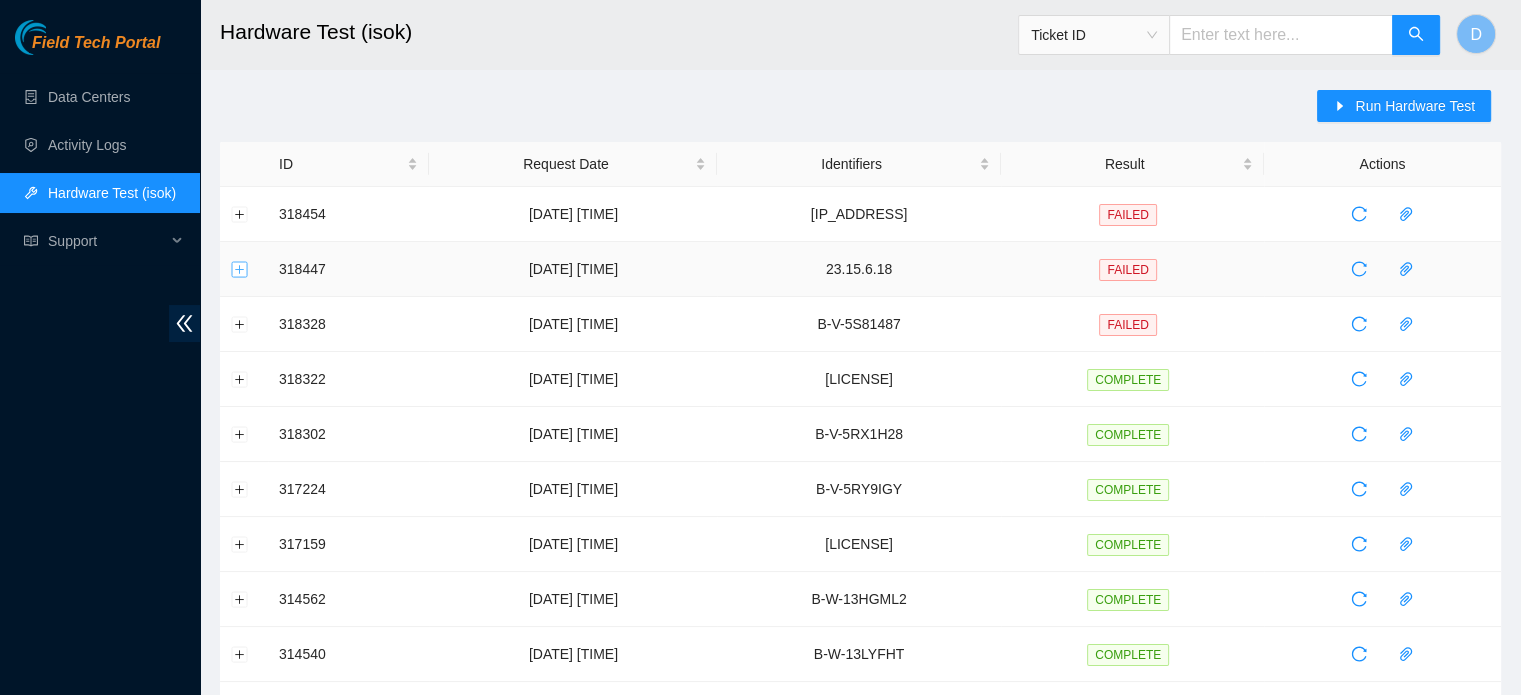 click at bounding box center [240, 269] 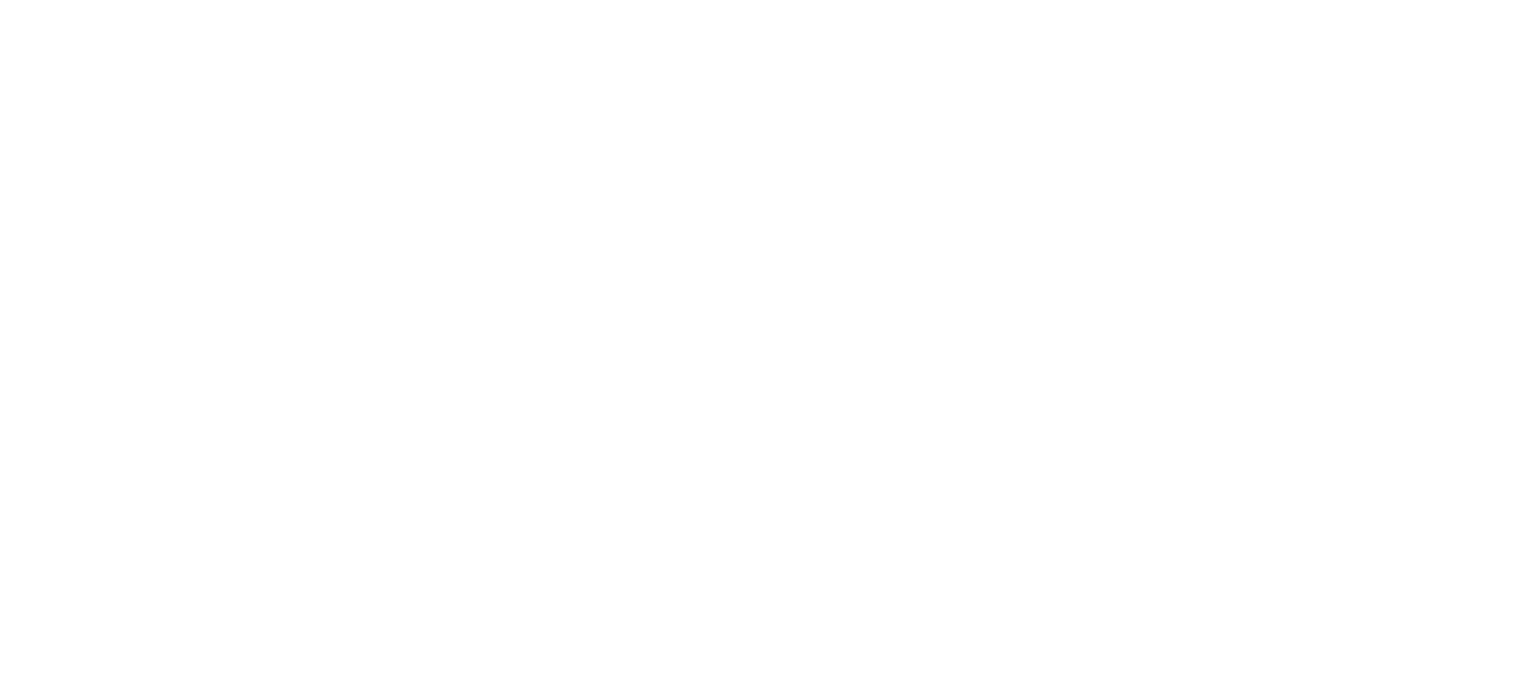 scroll, scrollTop: 0, scrollLeft: 0, axis: both 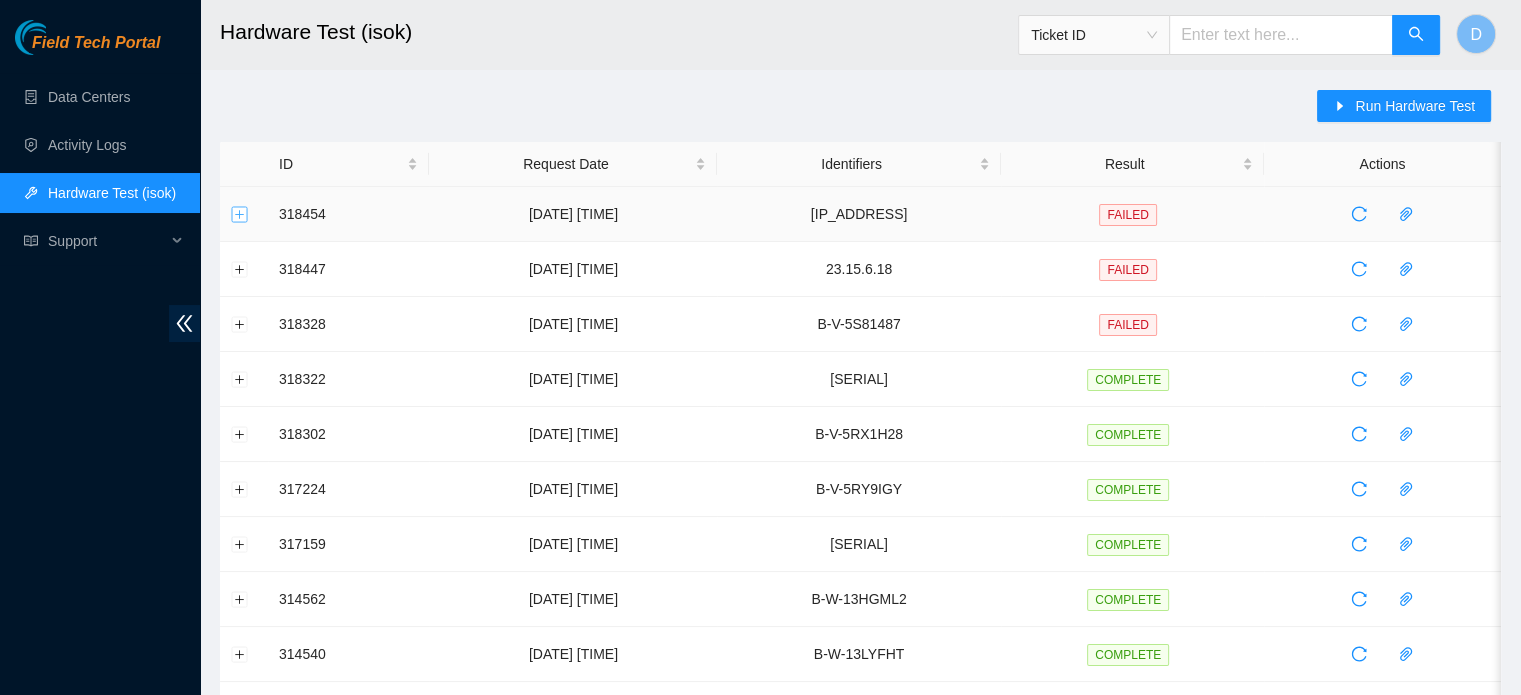 click at bounding box center (240, 214) 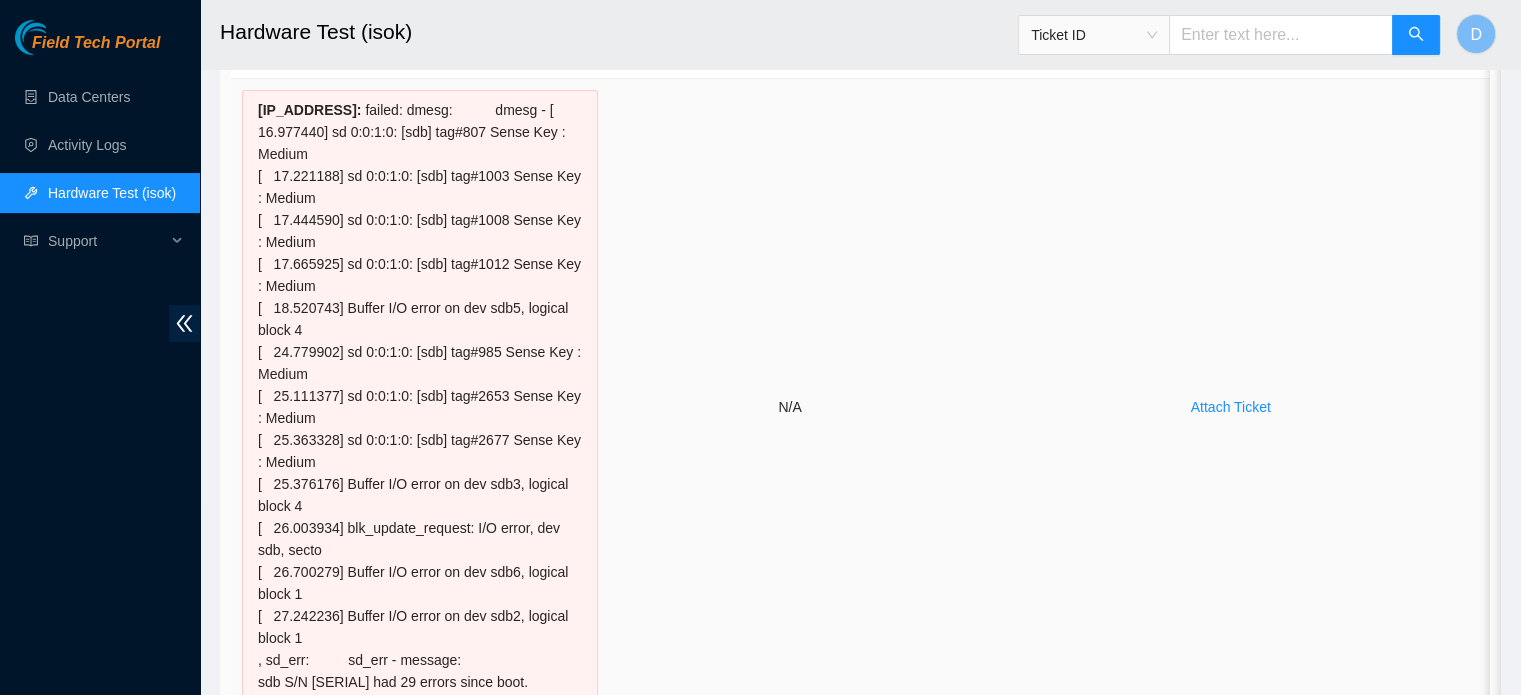 scroll, scrollTop: 400, scrollLeft: 0, axis: vertical 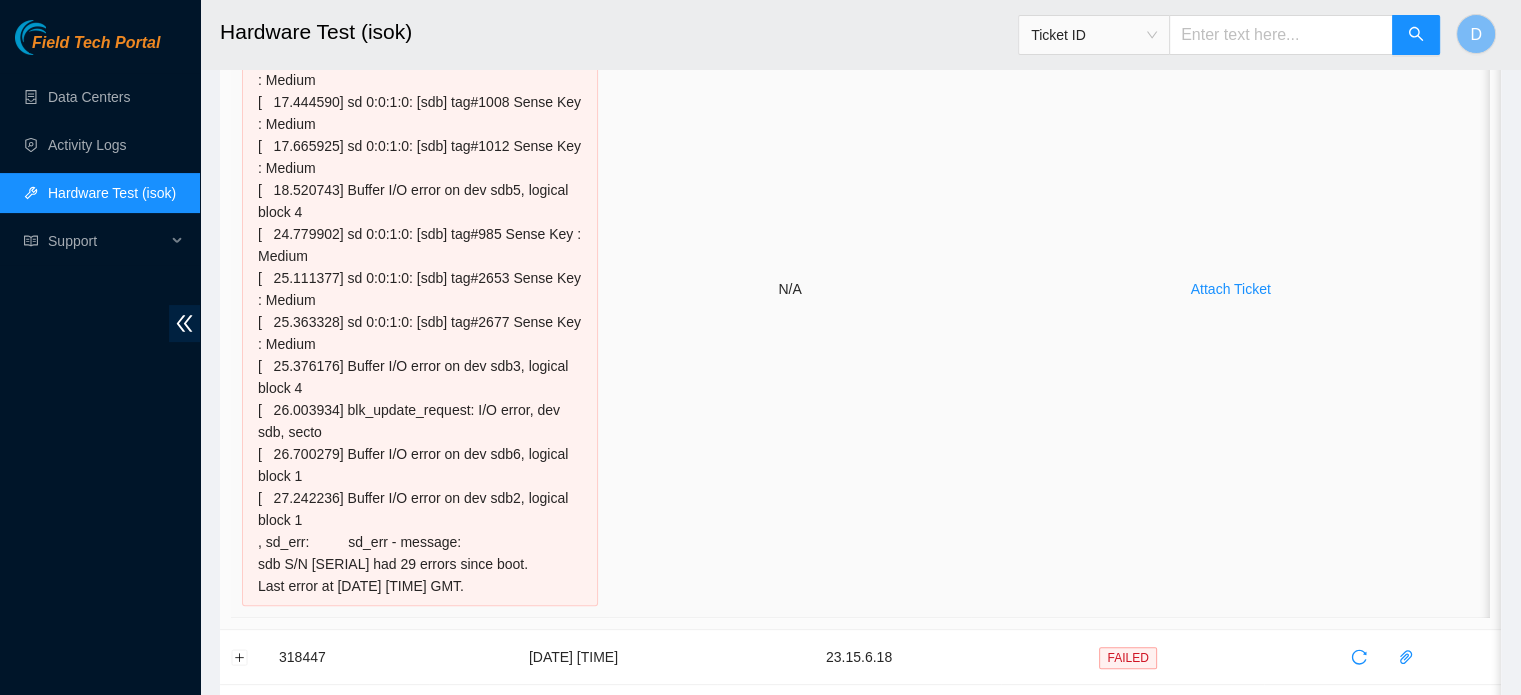 click on "Attach Ticket" at bounding box center [1230, 289] 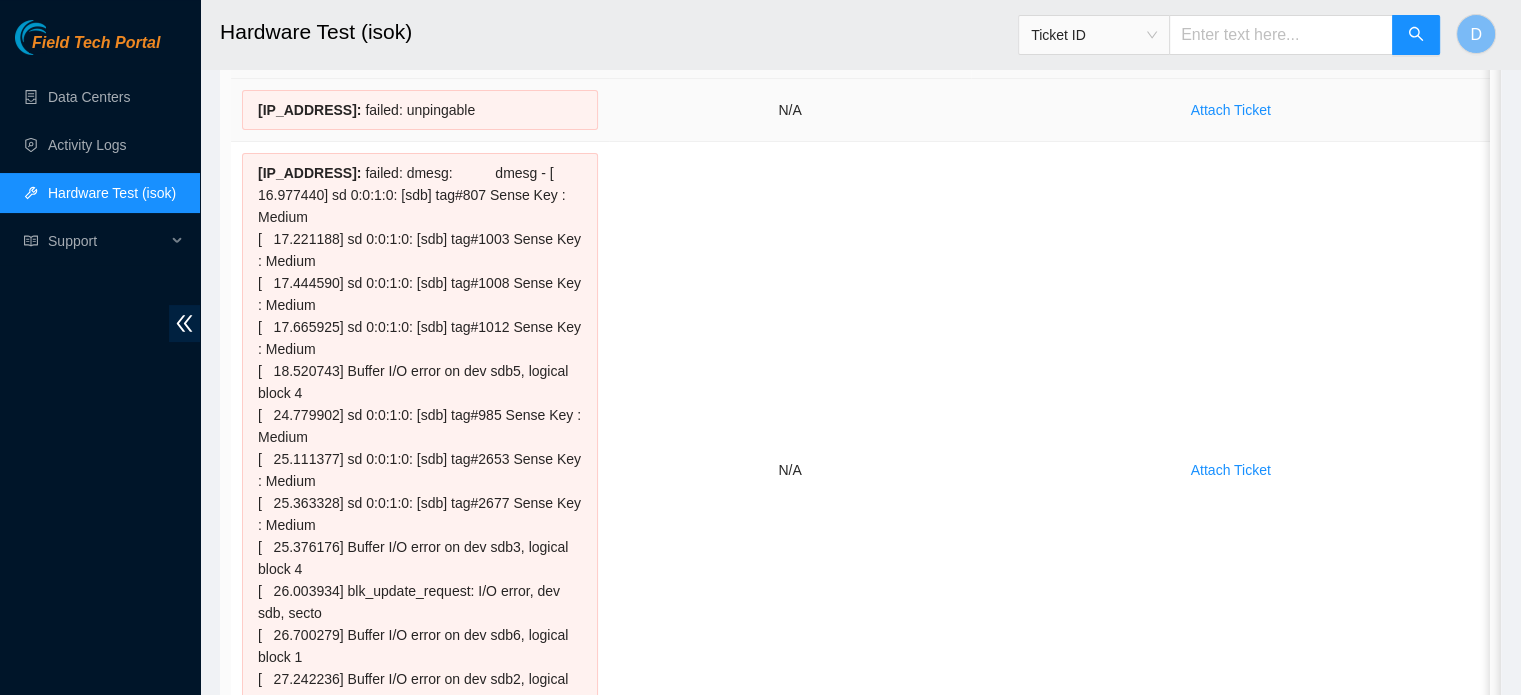 scroll, scrollTop: 0, scrollLeft: 0, axis: both 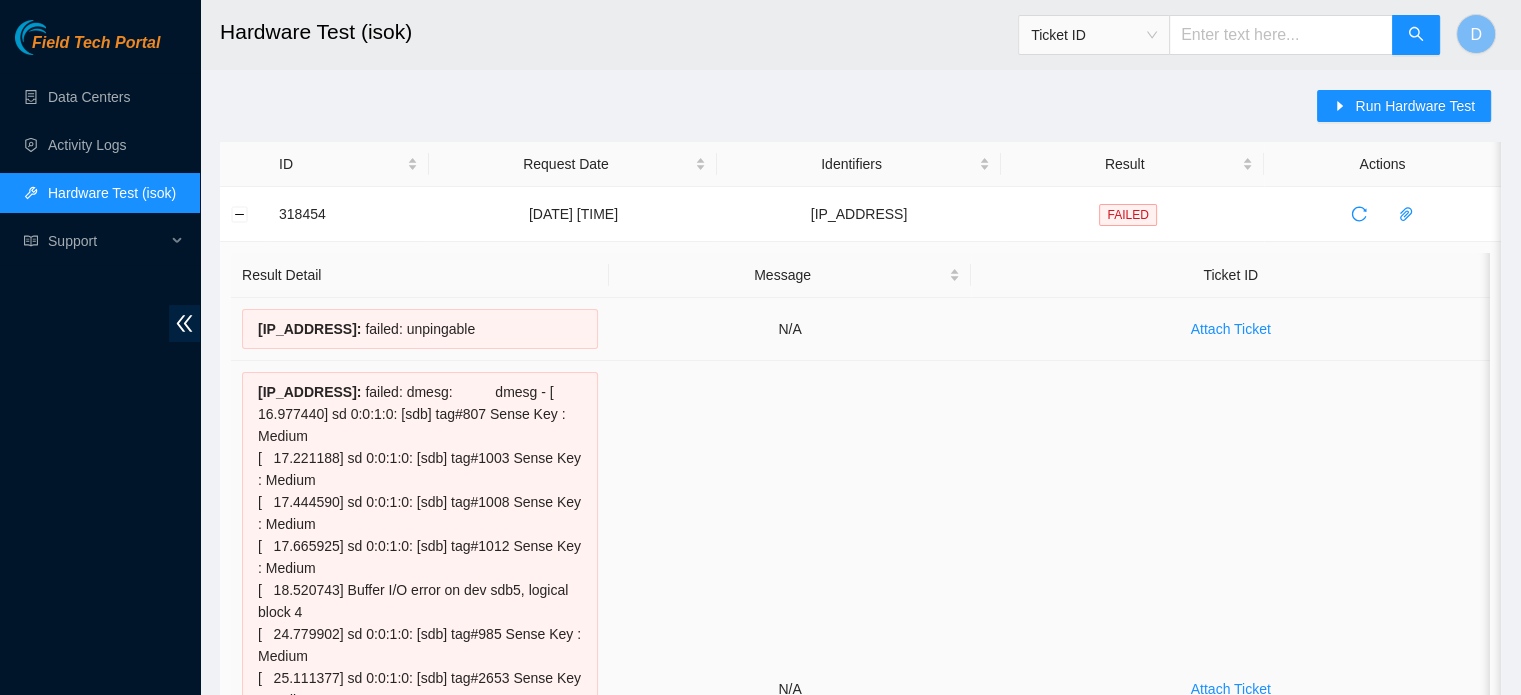 click on "Attach Ticket" at bounding box center (1230, 329) 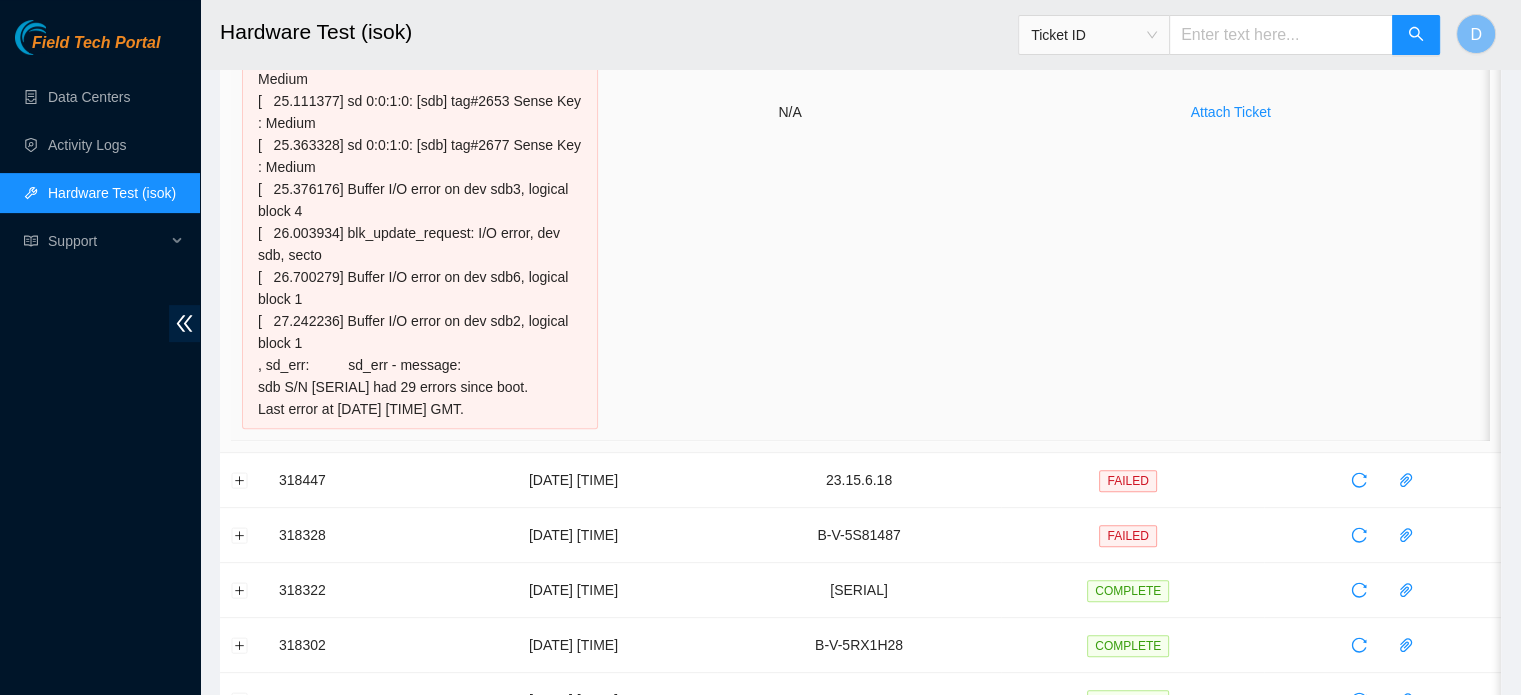 scroll, scrollTop: 600, scrollLeft: 0, axis: vertical 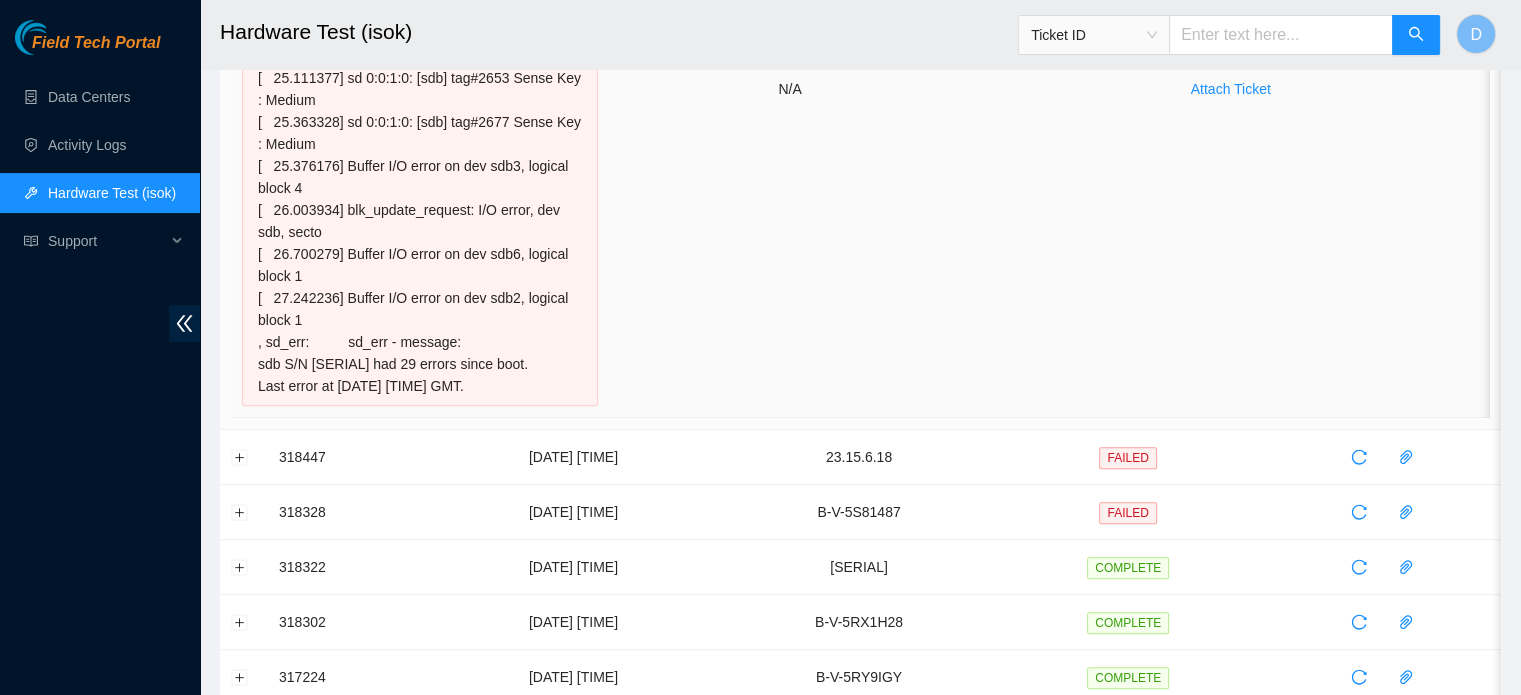 click on "Attach Ticket" at bounding box center [1230, 89] 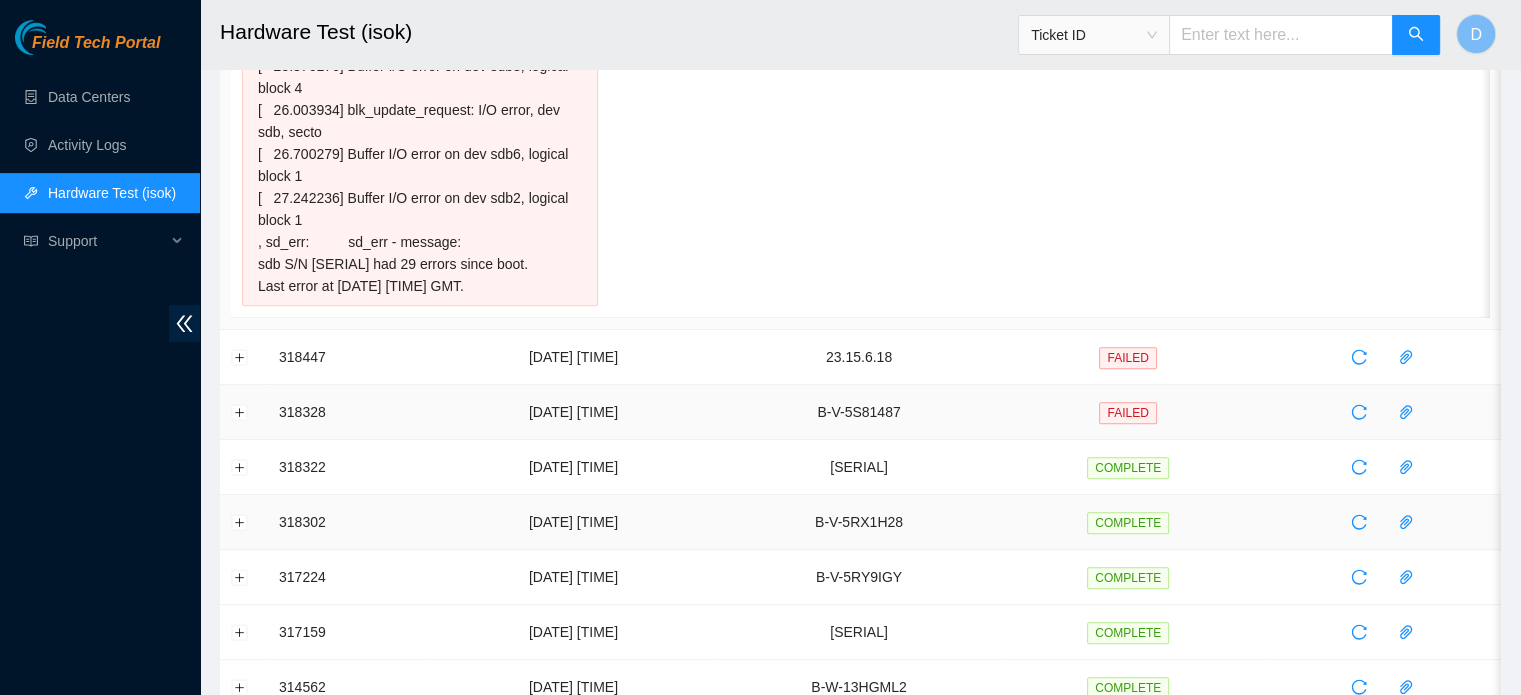 scroll, scrollTop: 800, scrollLeft: 0, axis: vertical 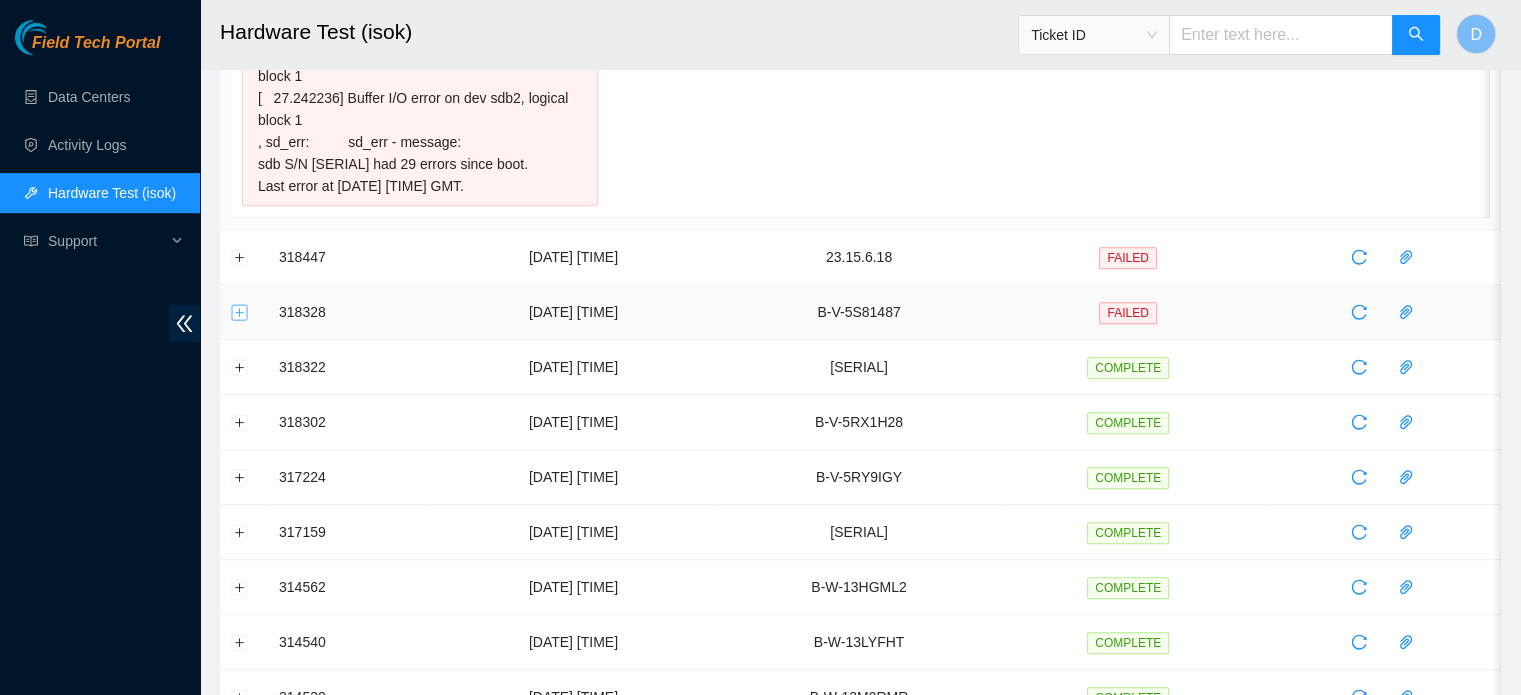 click at bounding box center (240, 312) 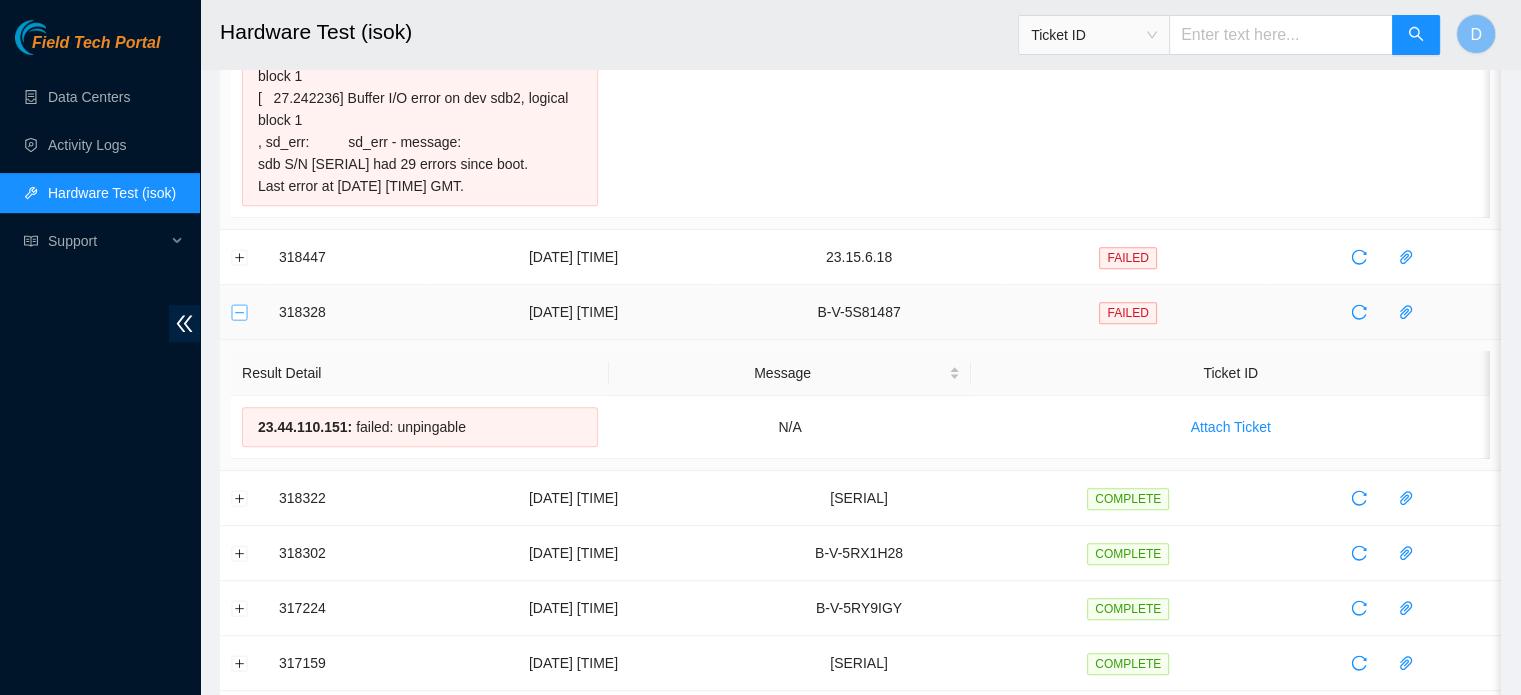 click at bounding box center (240, 312) 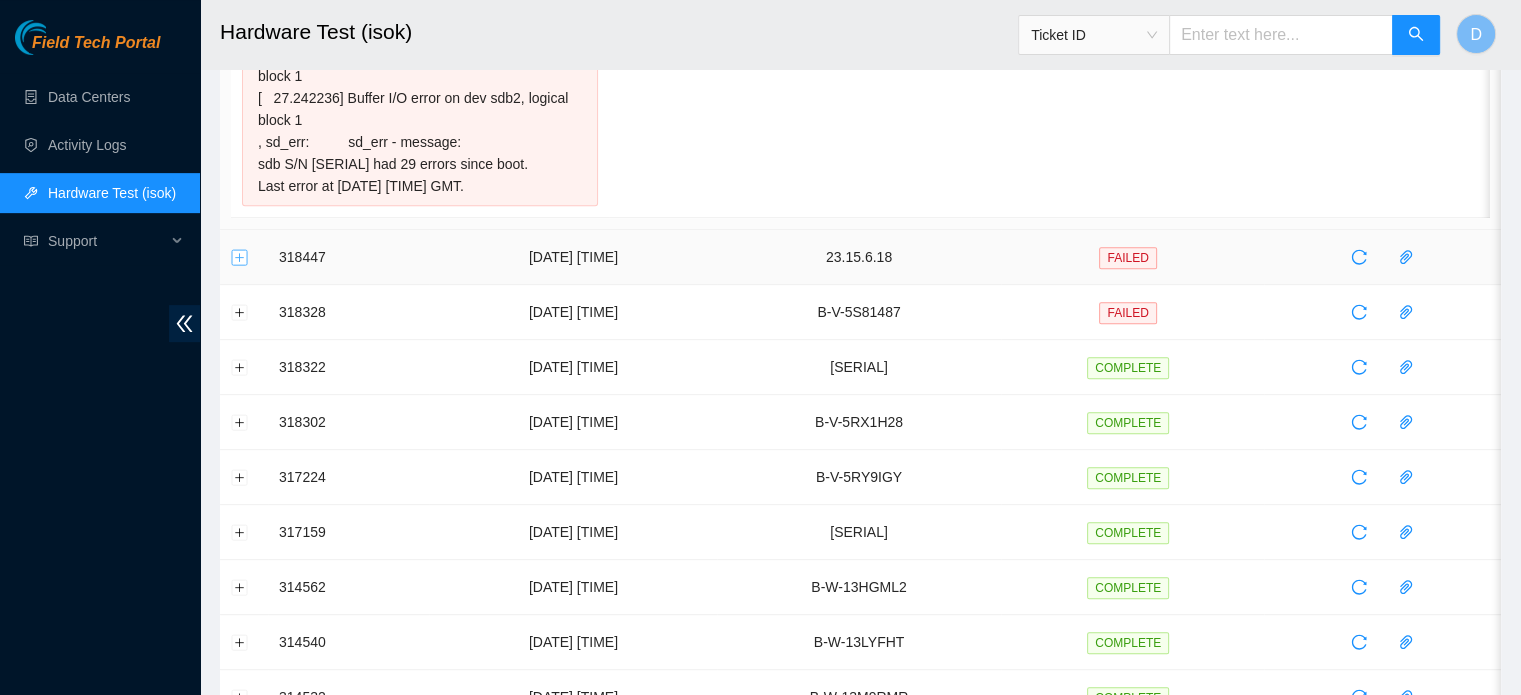 click at bounding box center (240, 257) 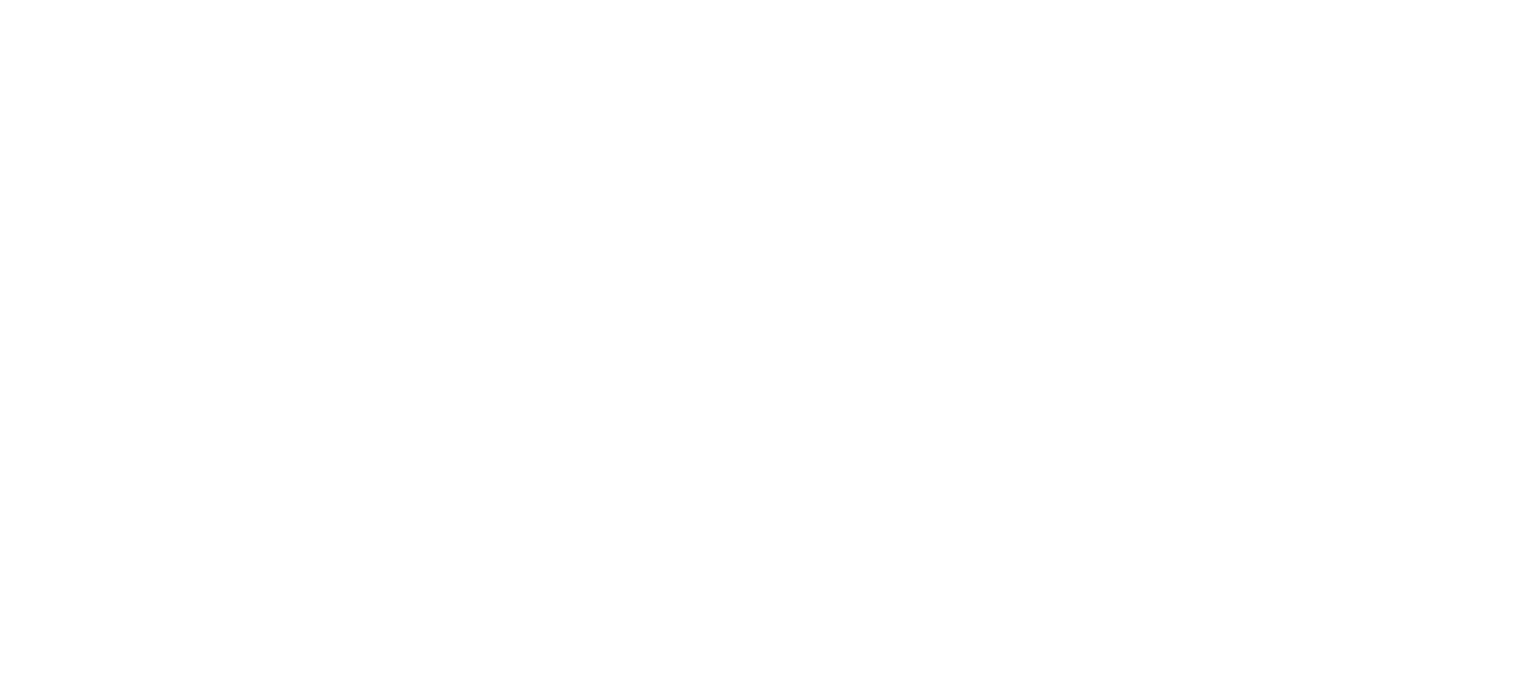 scroll, scrollTop: 0, scrollLeft: 0, axis: both 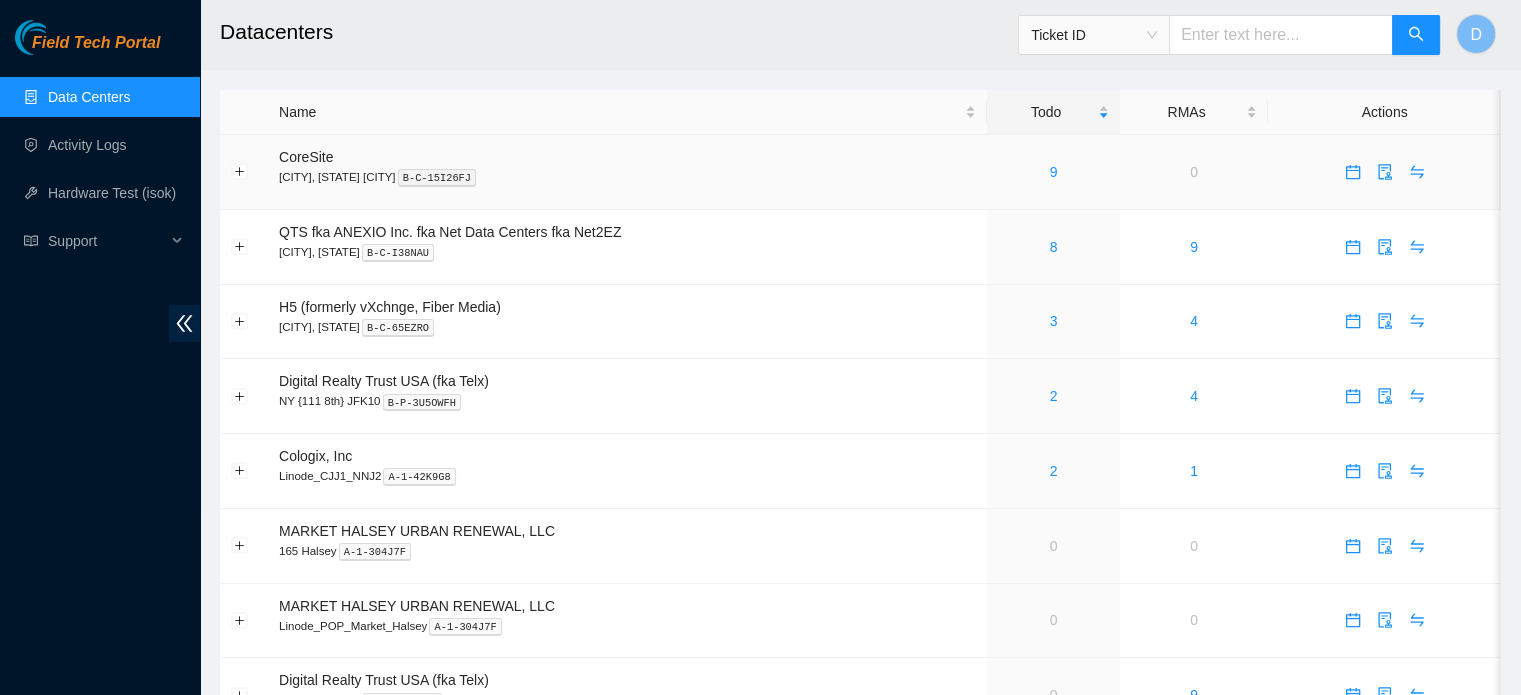 click at bounding box center [1384, 172] 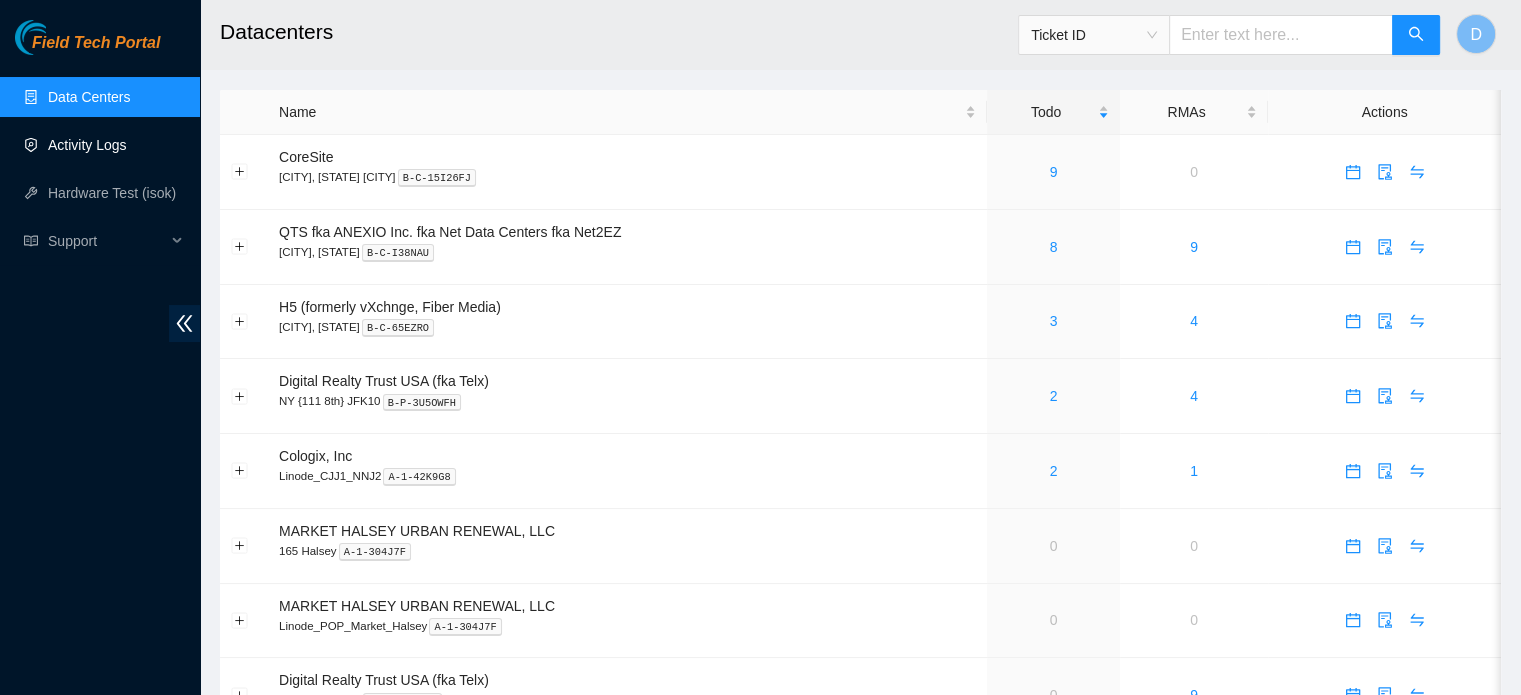 click on "Activity Logs" at bounding box center (87, 145) 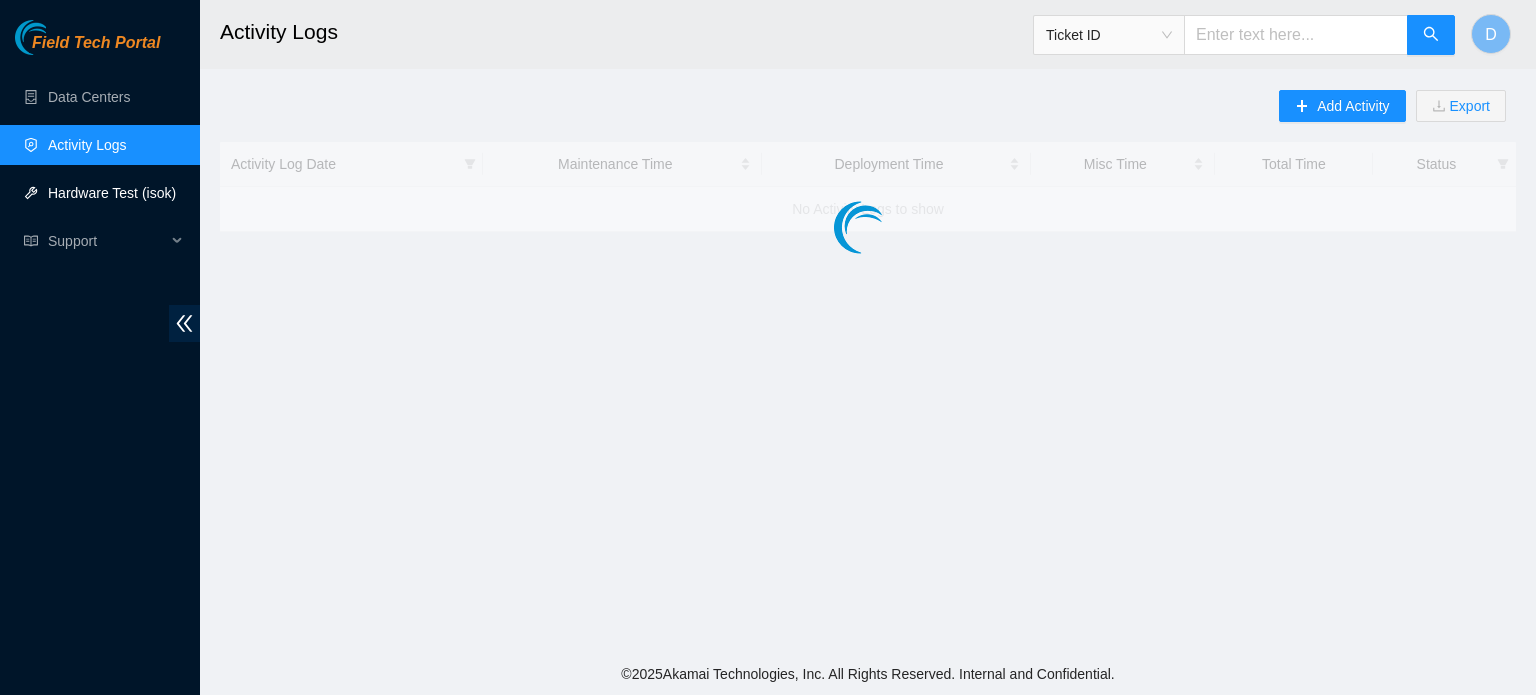 click on "Hardware Test (isok)" at bounding box center [112, 193] 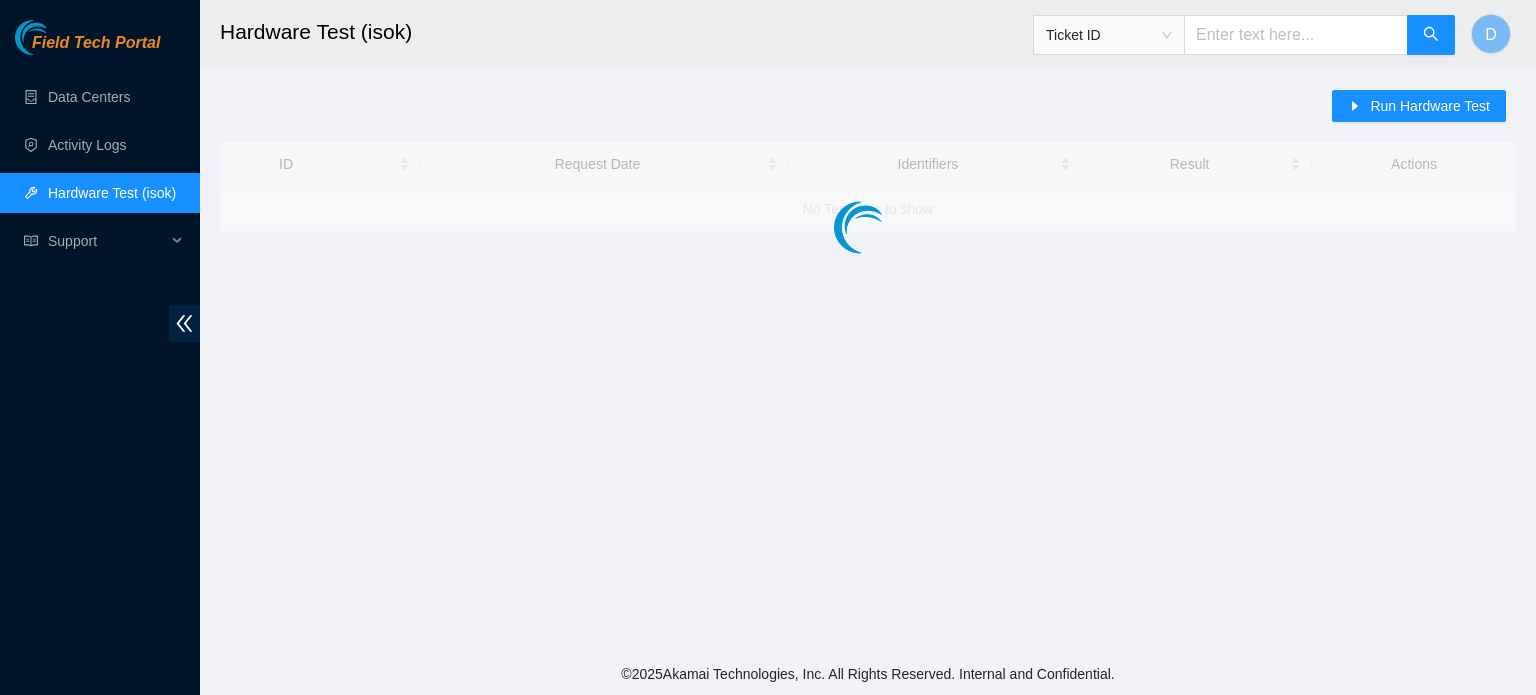 click on "Hardware Test (isok)    Ticket ID D Run Hardware Test   ID Request Date Identifiers Result Actions             No Test runs to show" at bounding box center [868, 326] 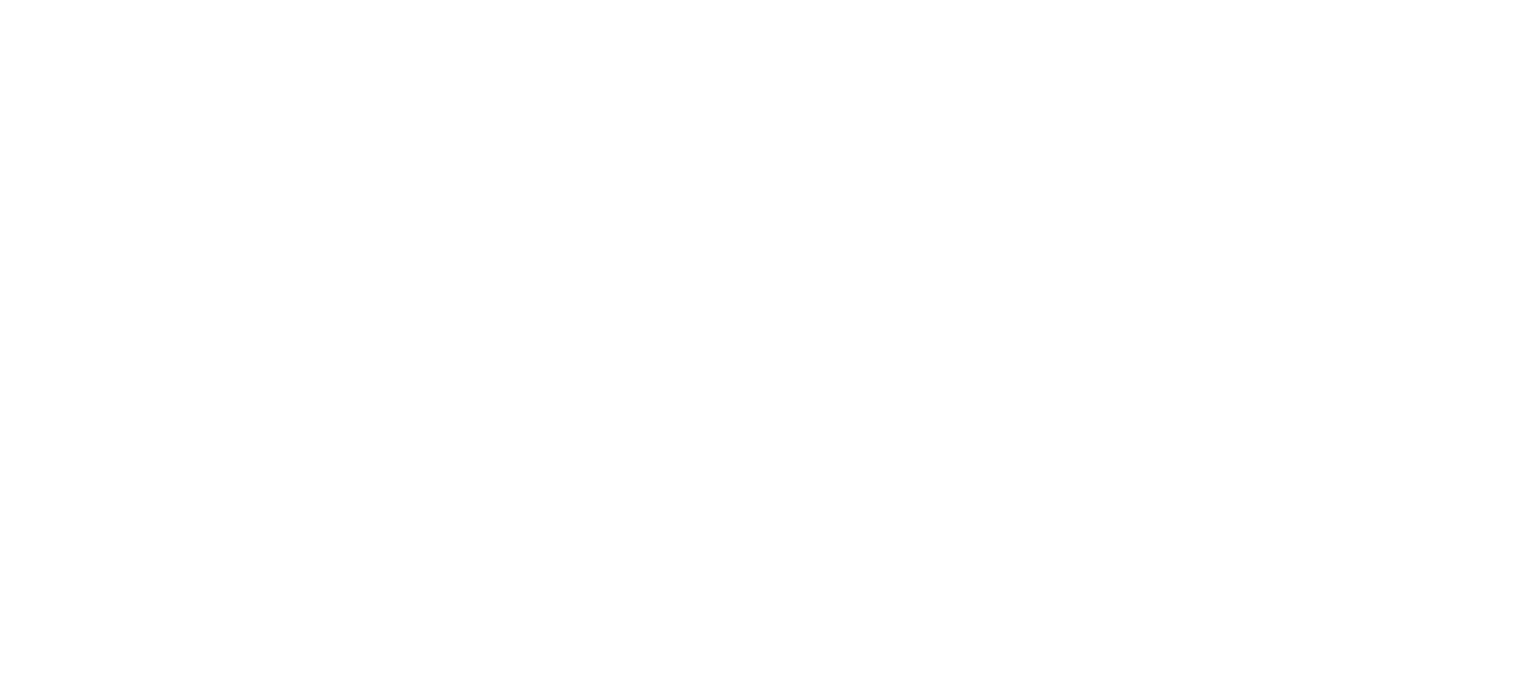 scroll, scrollTop: 0, scrollLeft: 0, axis: both 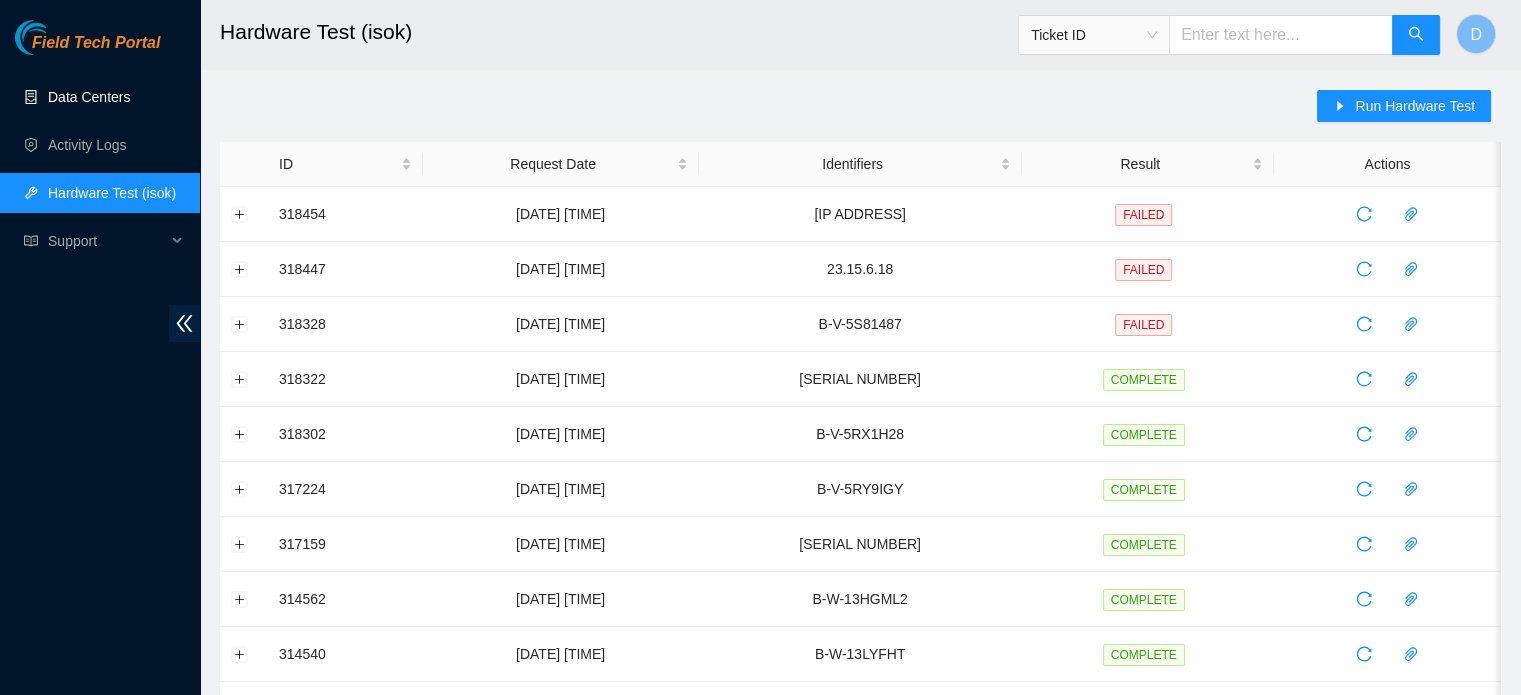 click on "Data Centers" at bounding box center (89, 97) 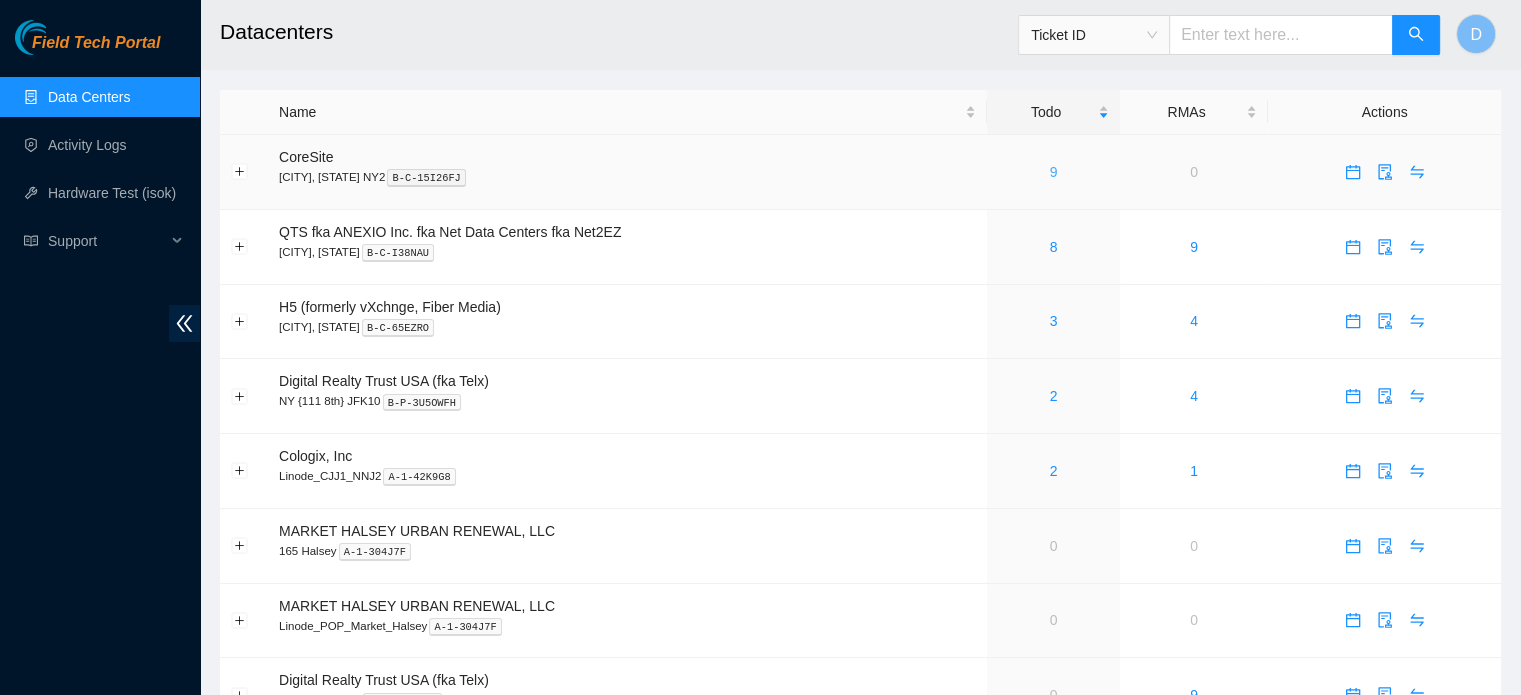 click on "9" at bounding box center (1054, 172) 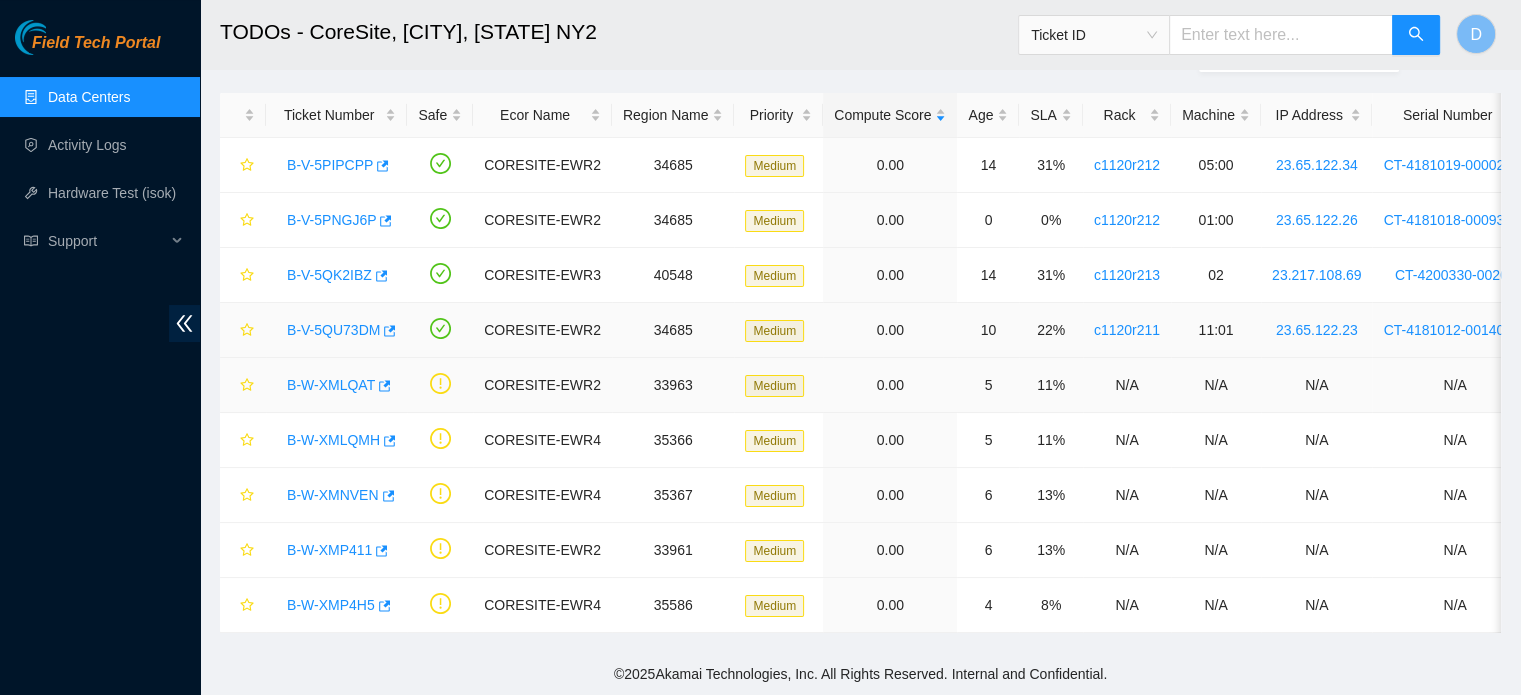 scroll, scrollTop: 90, scrollLeft: 0, axis: vertical 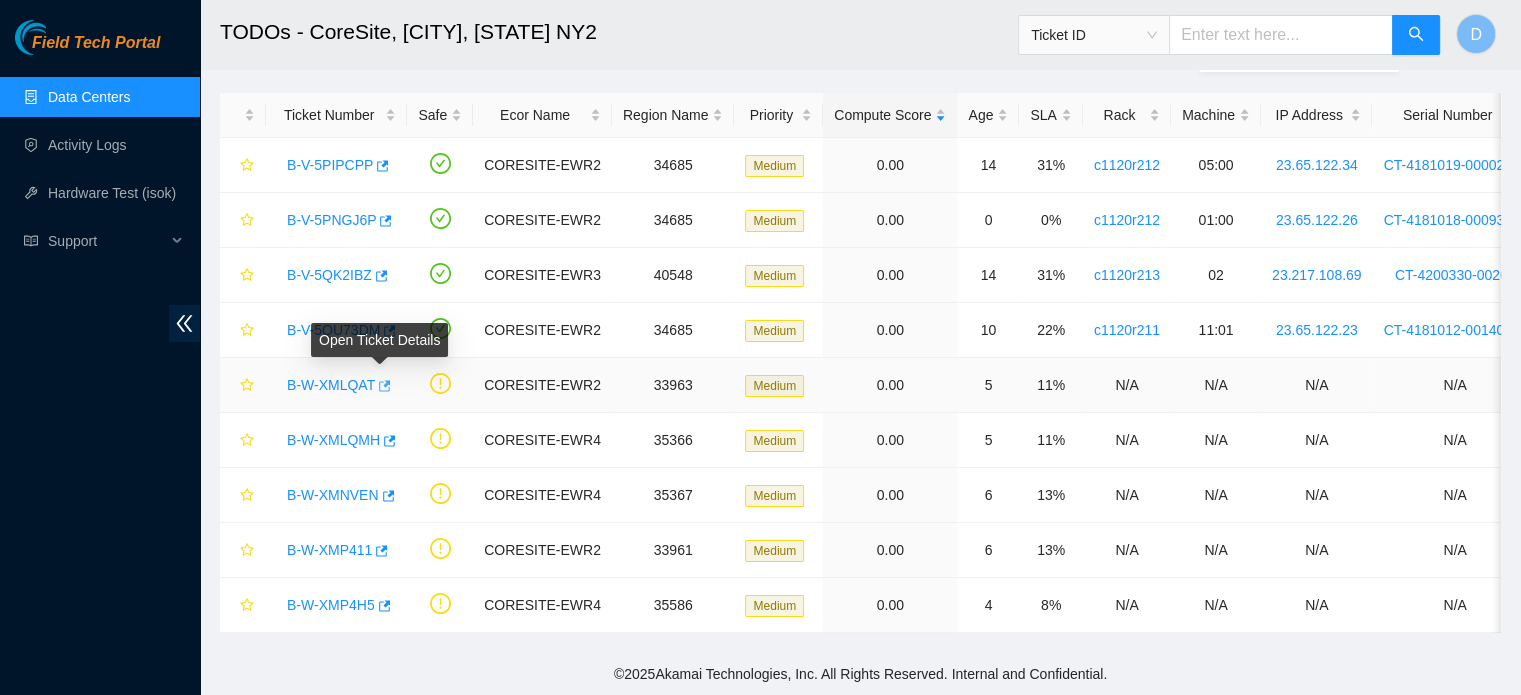 click 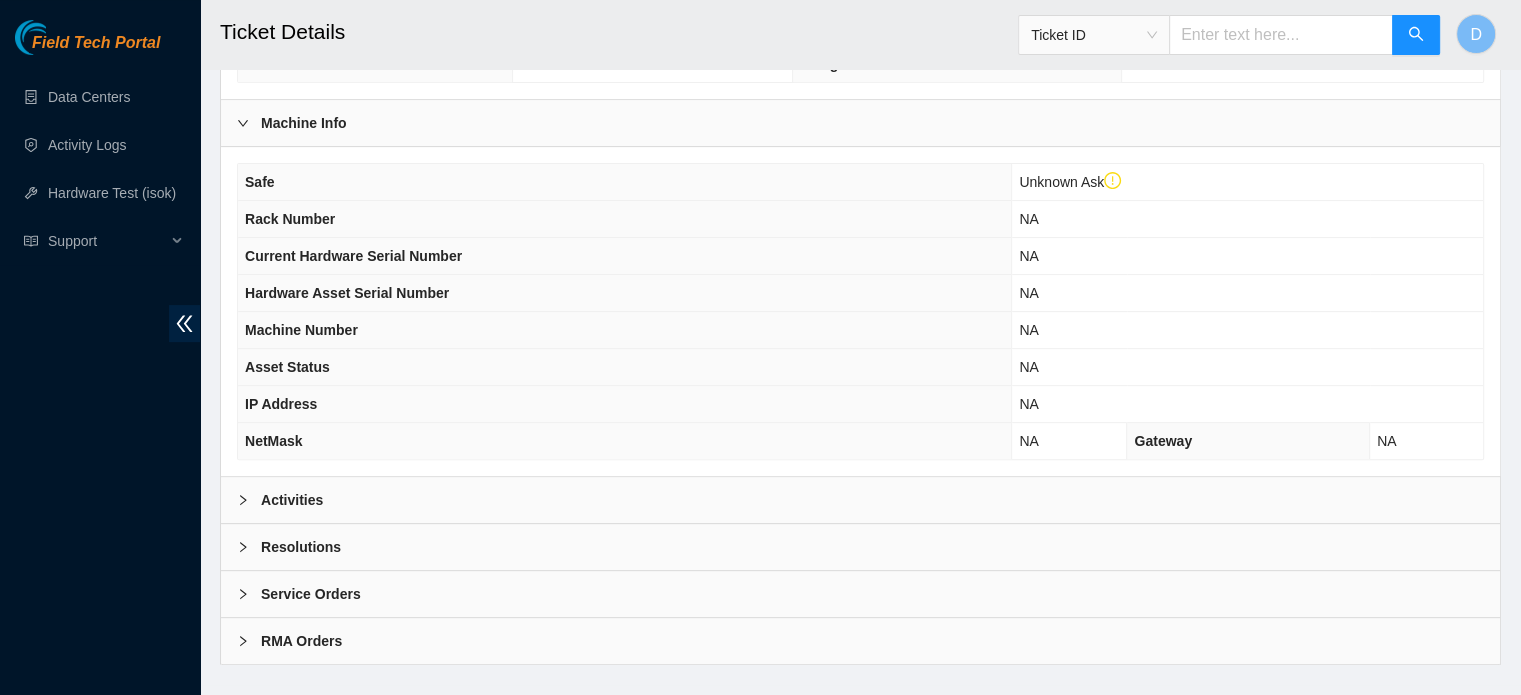 scroll, scrollTop: 672, scrollLeft: 0, axis: vertical 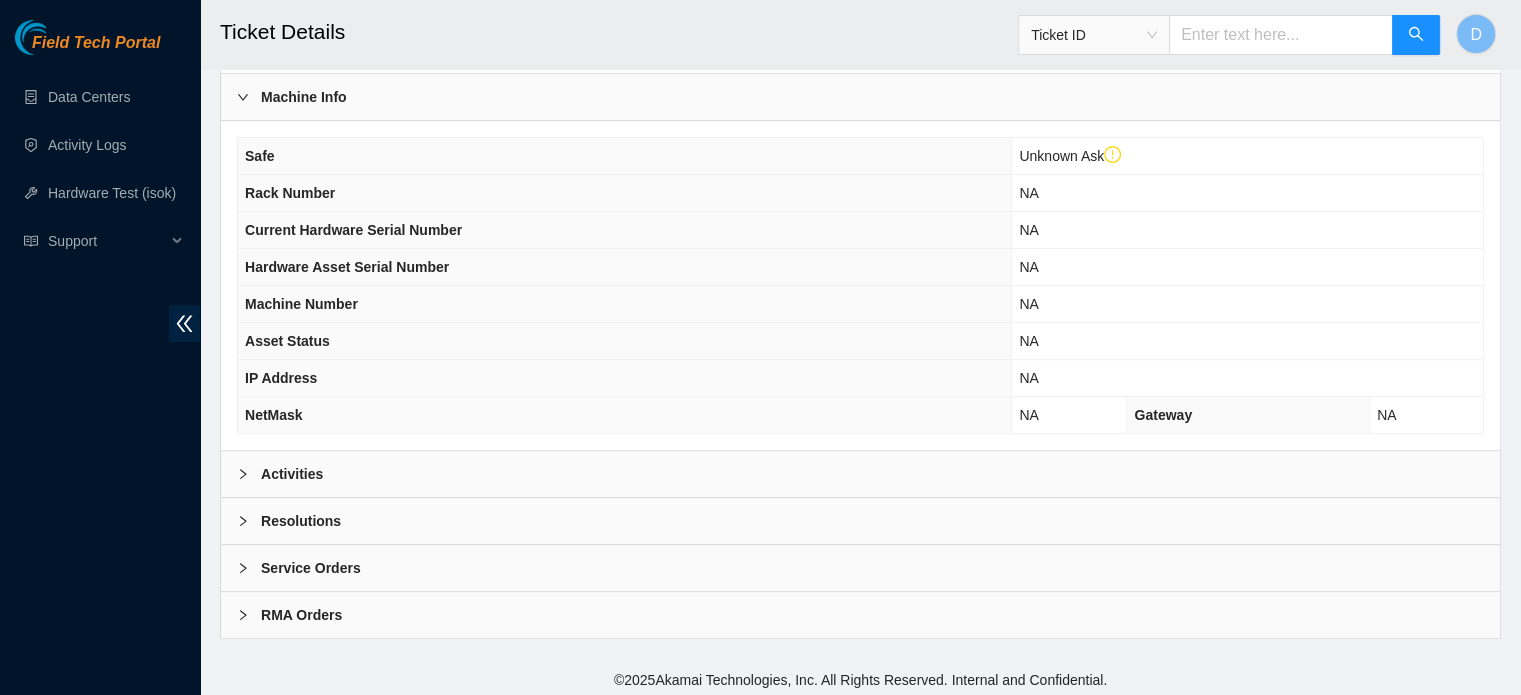 click on "Activities" at bounding box center (860, 474) 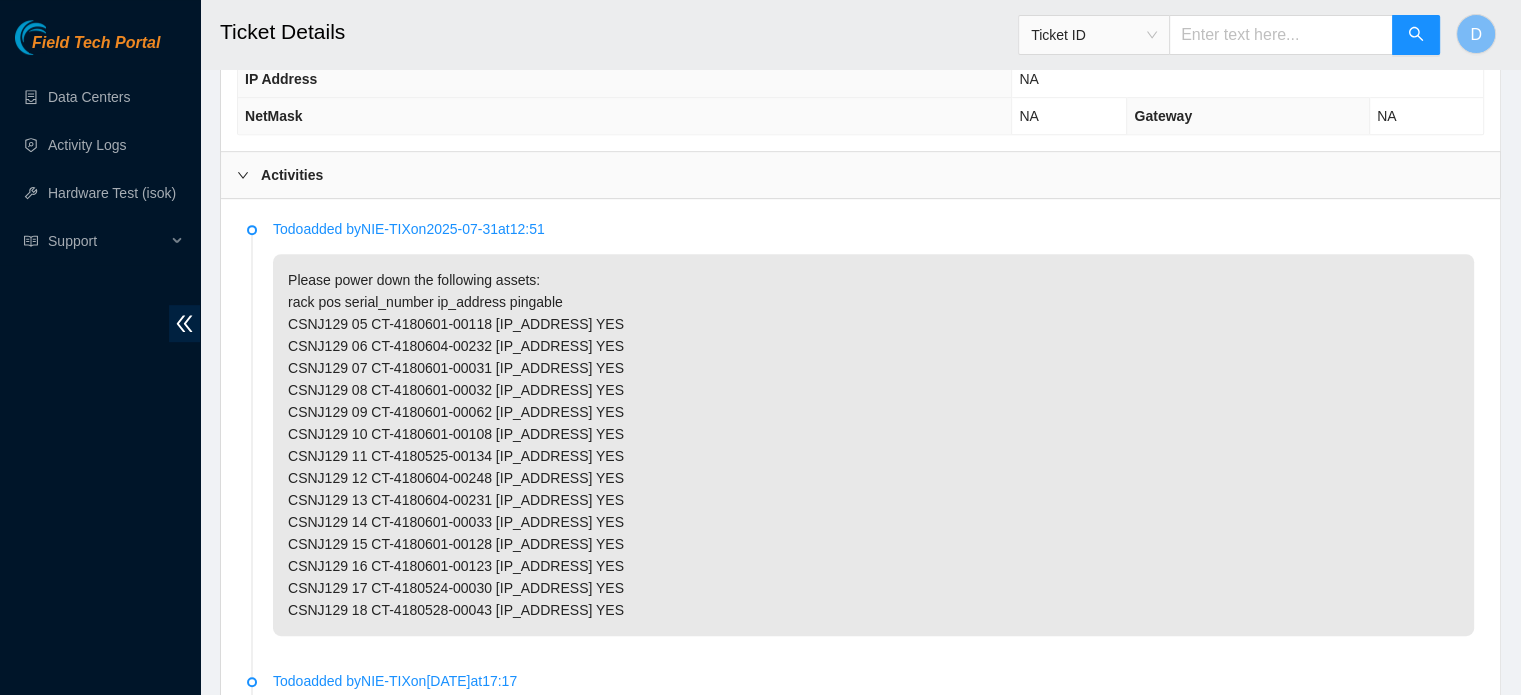 scroll, scrollTop: 972, scrollLeft: 0, axis: vertical 